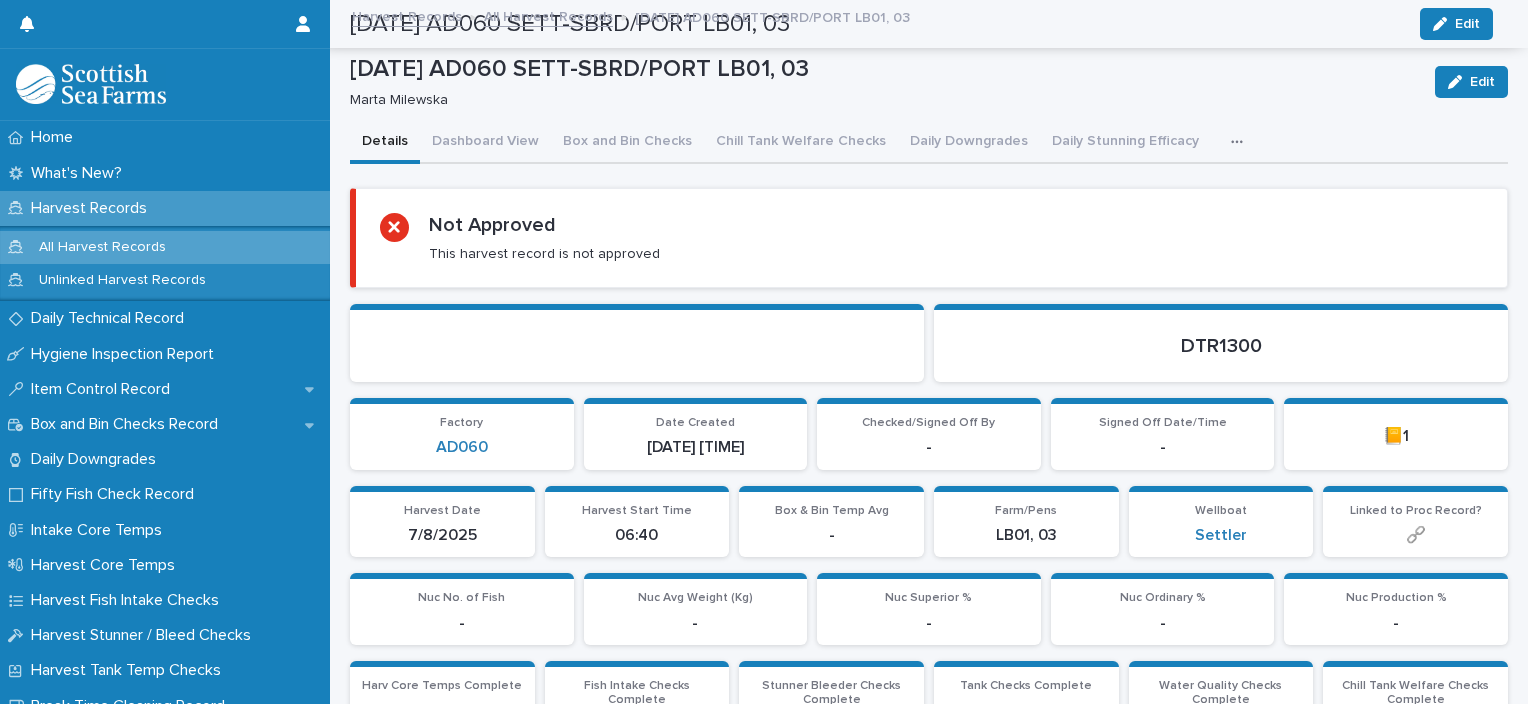 scroll, scrollTop: 0, scrollLeft: 0, axis: both 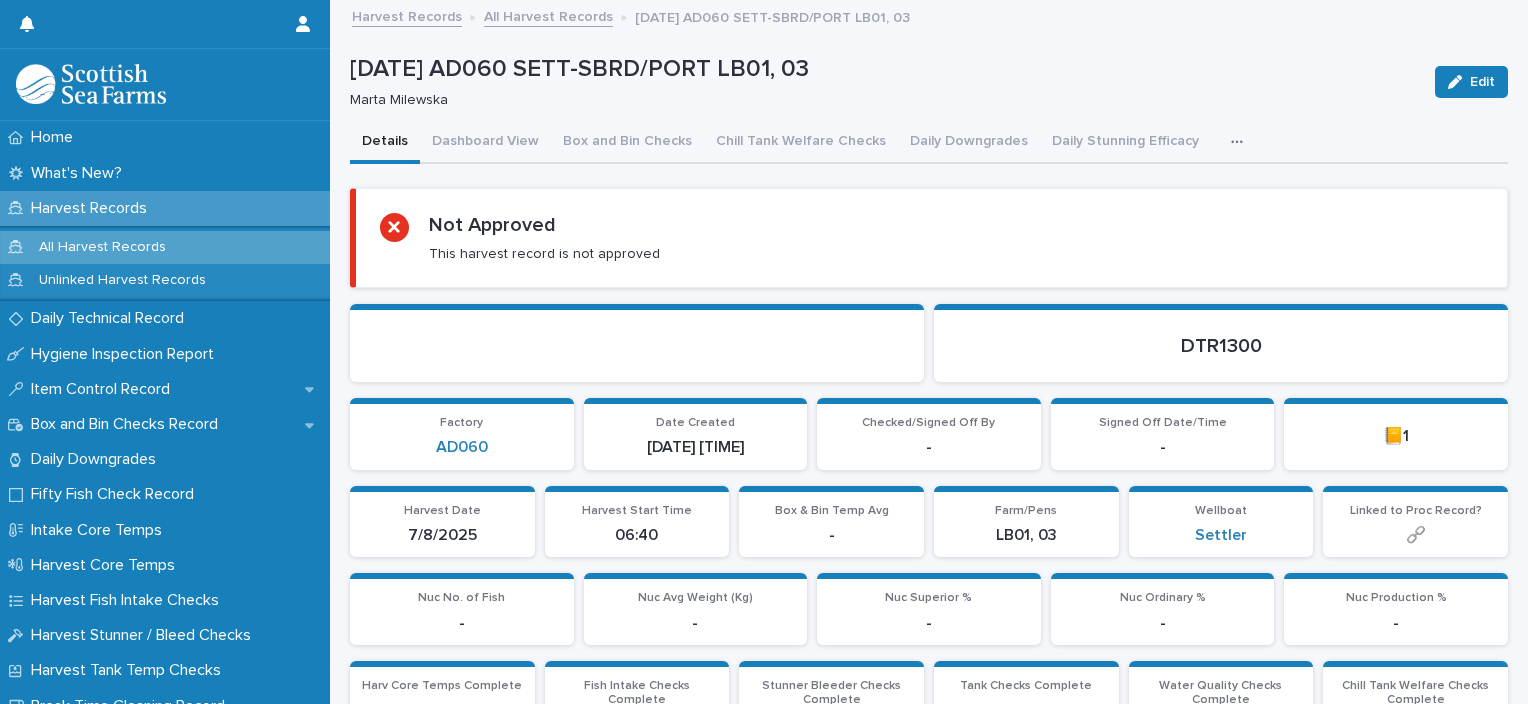 click 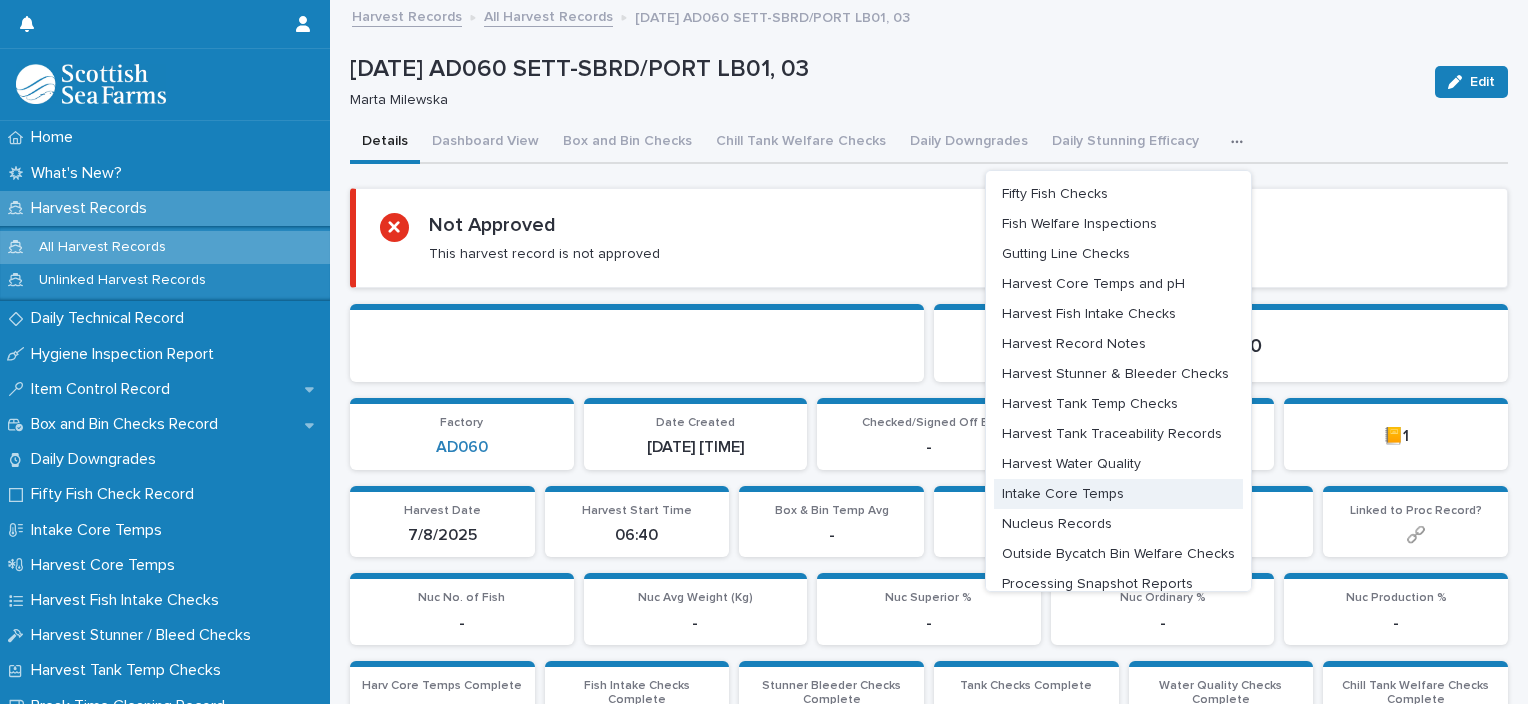 click on "Intake Core Temps" at bounding box center (1063, 494) 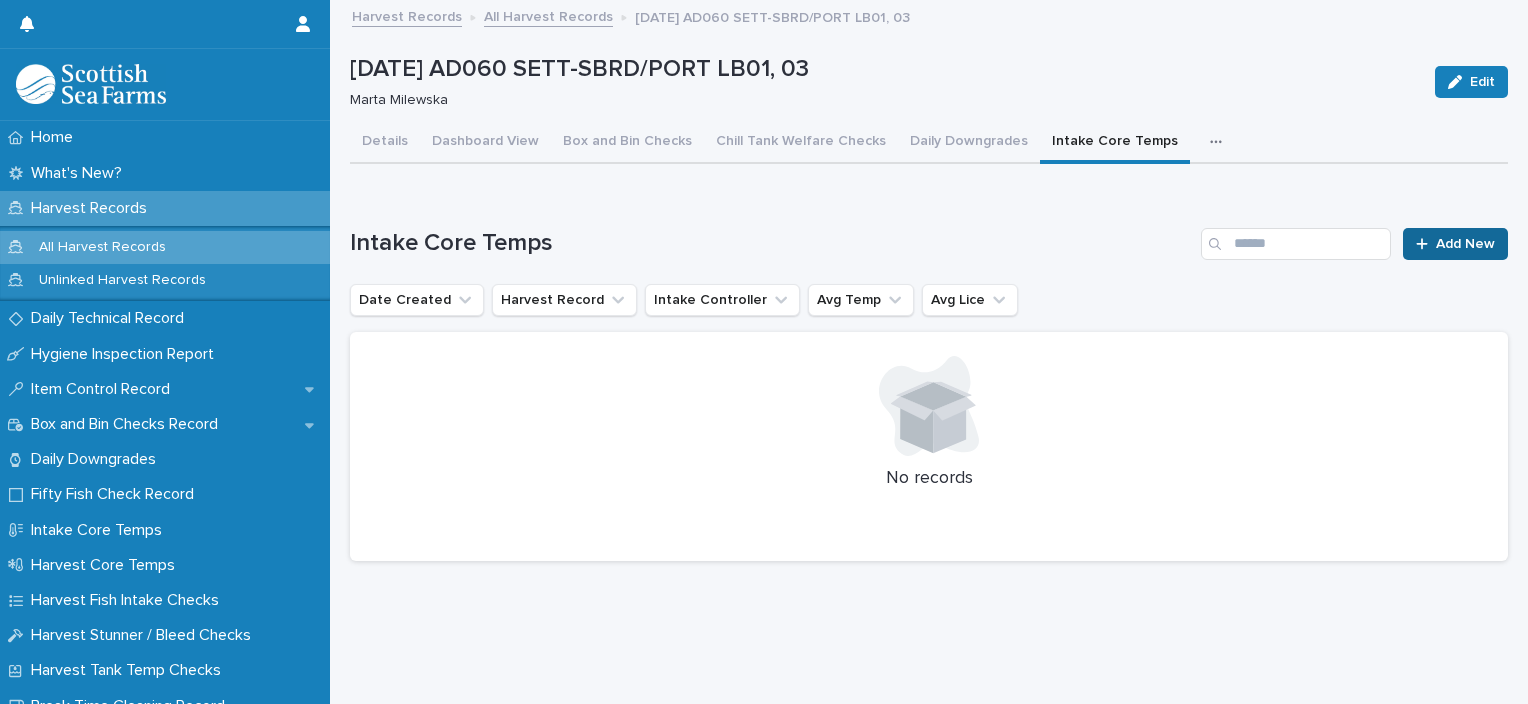 click on "Add New" at bounding box center (1465, 244) 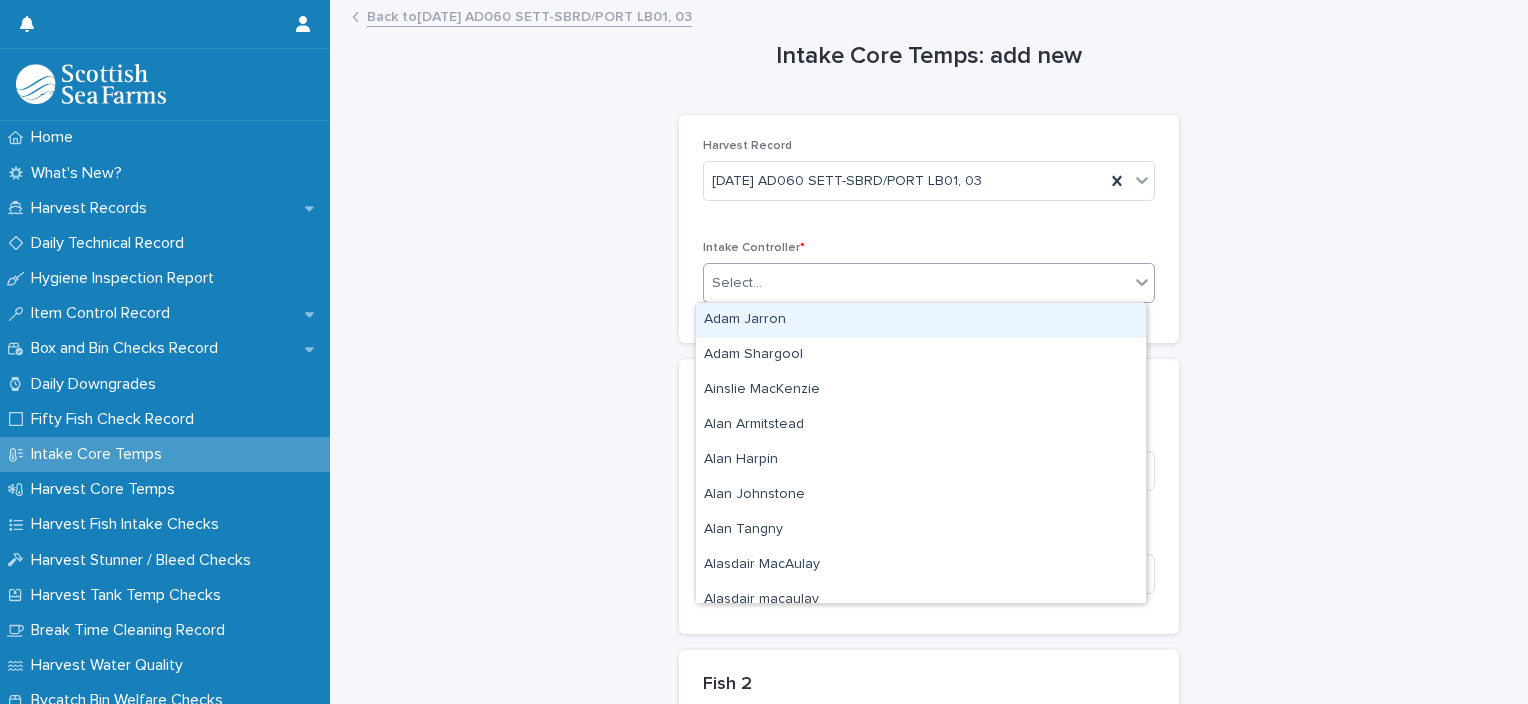 click on "Select..." at bounding box center [737, 283] 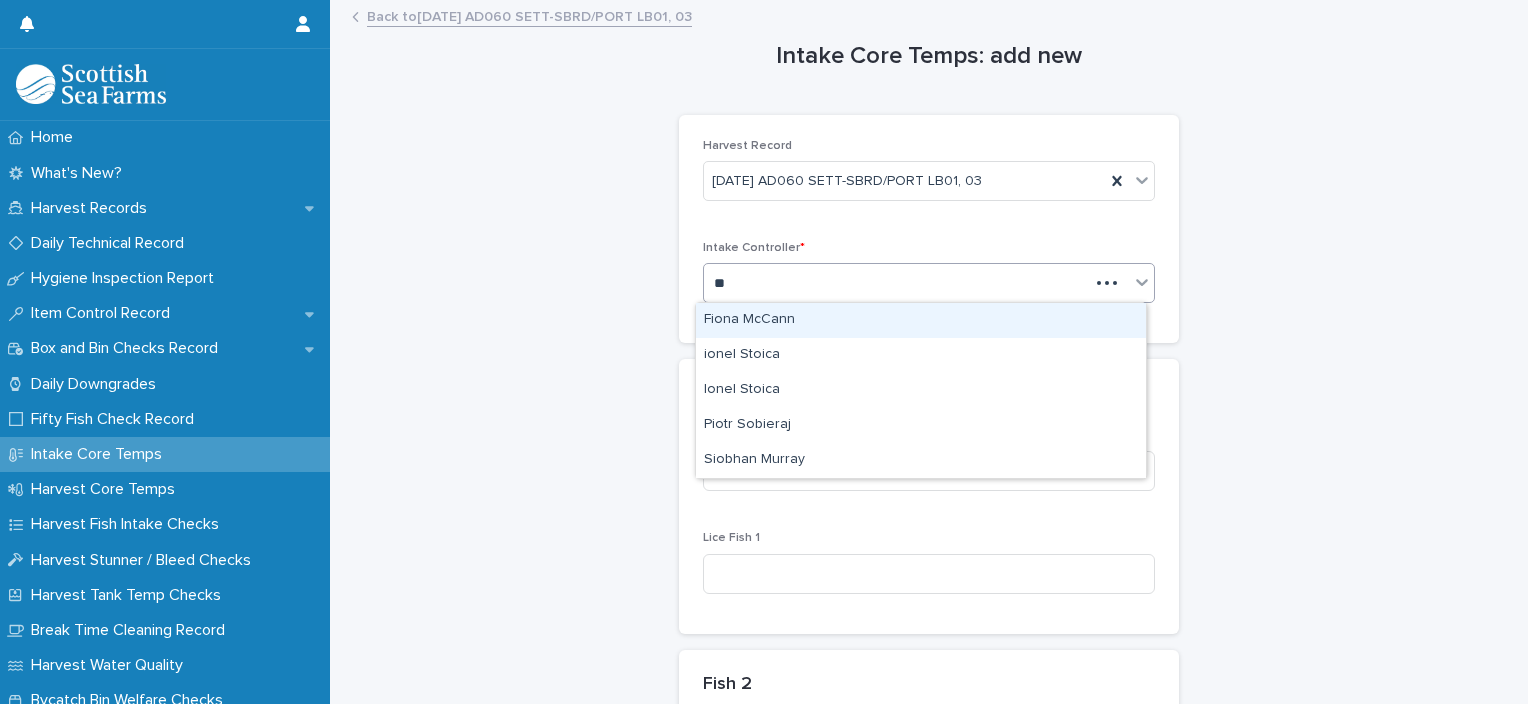 type on "***" 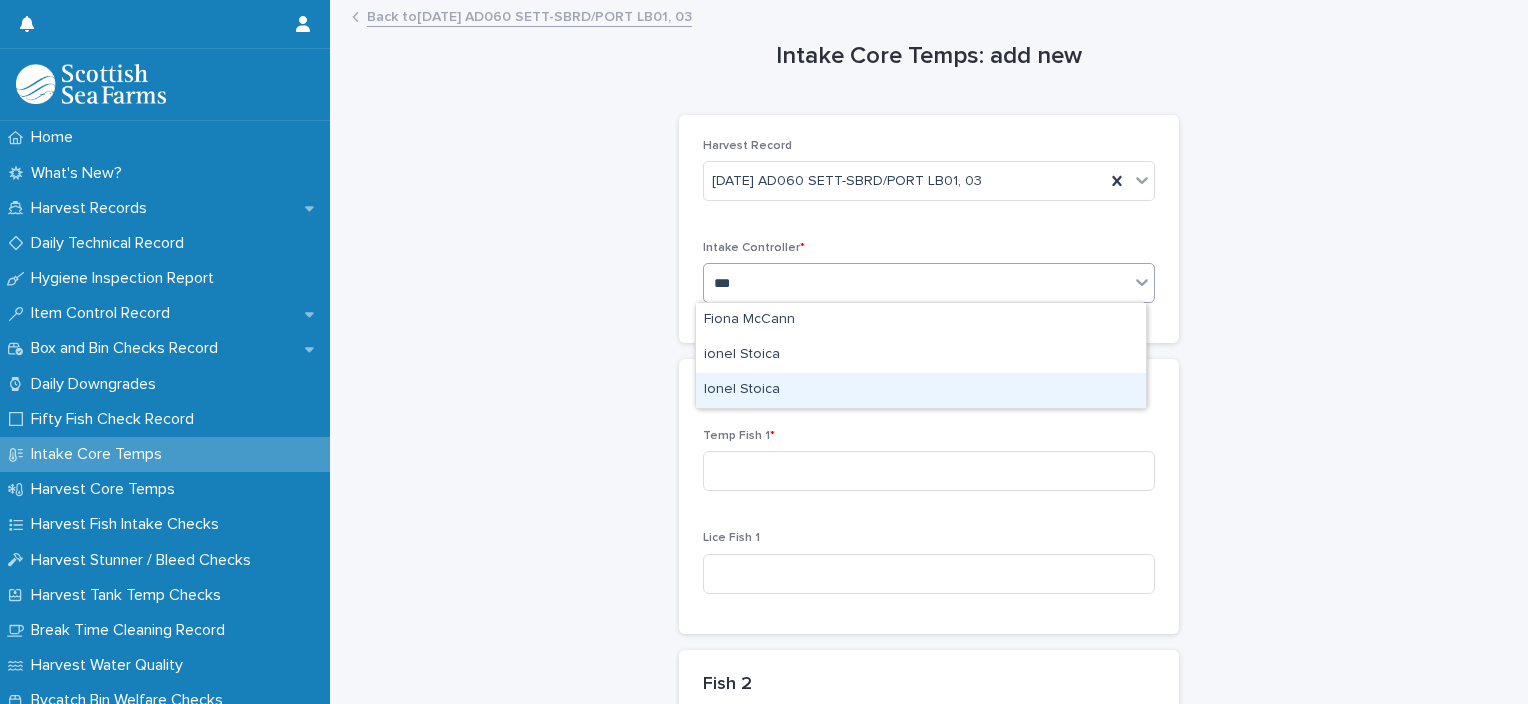 click on "Ionel Stoica" at bounding box center [921, 390] 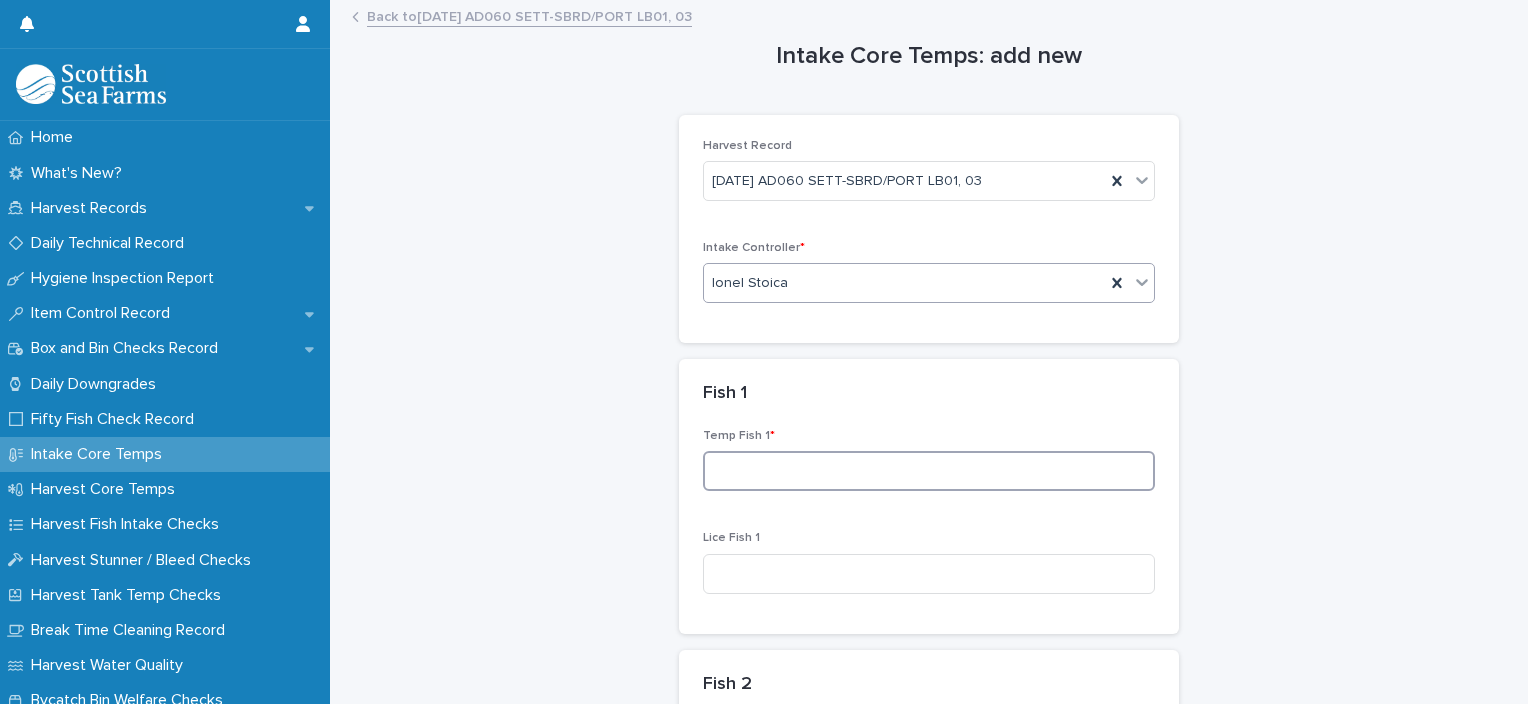 click at bounding box center [929, 471] 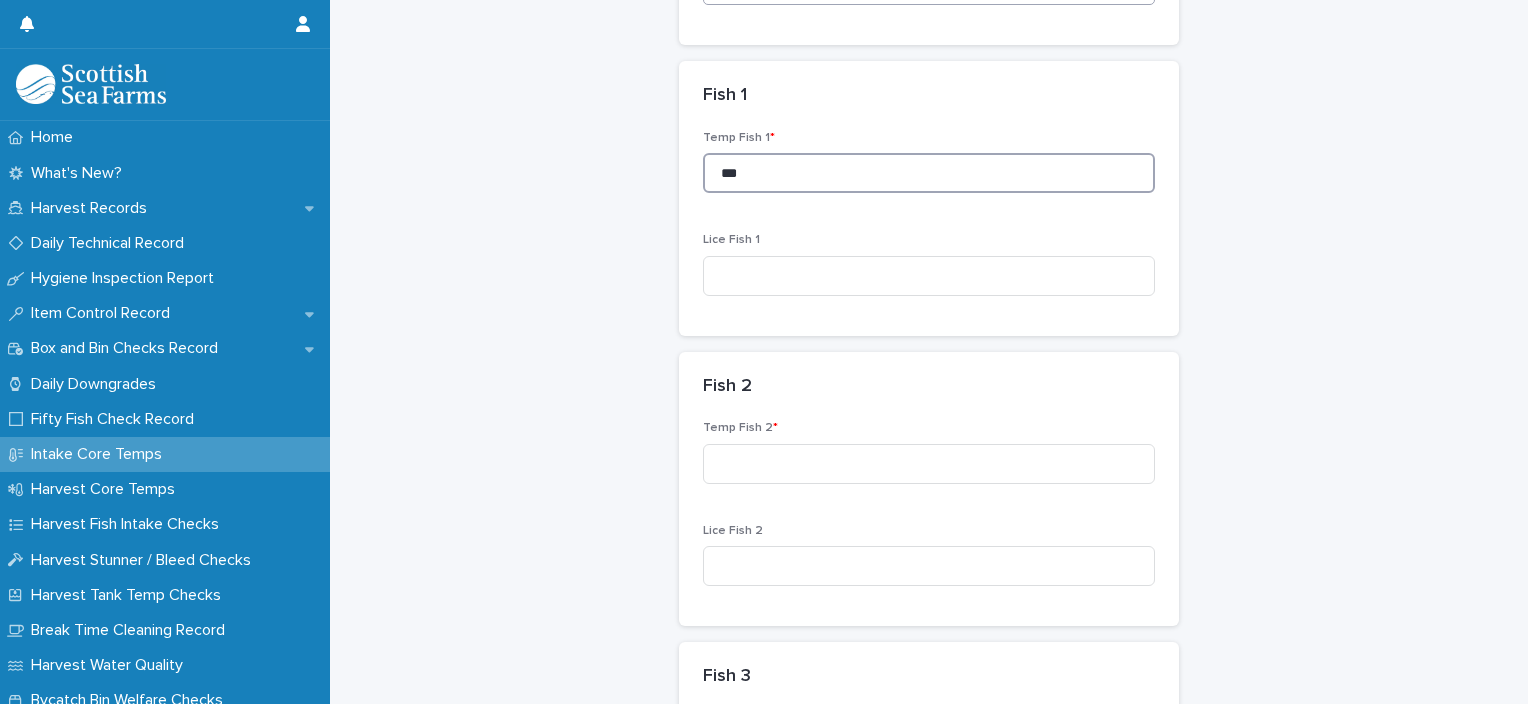 scroll, scrollTop: 300, scrollLeft: 0, axis: vertical 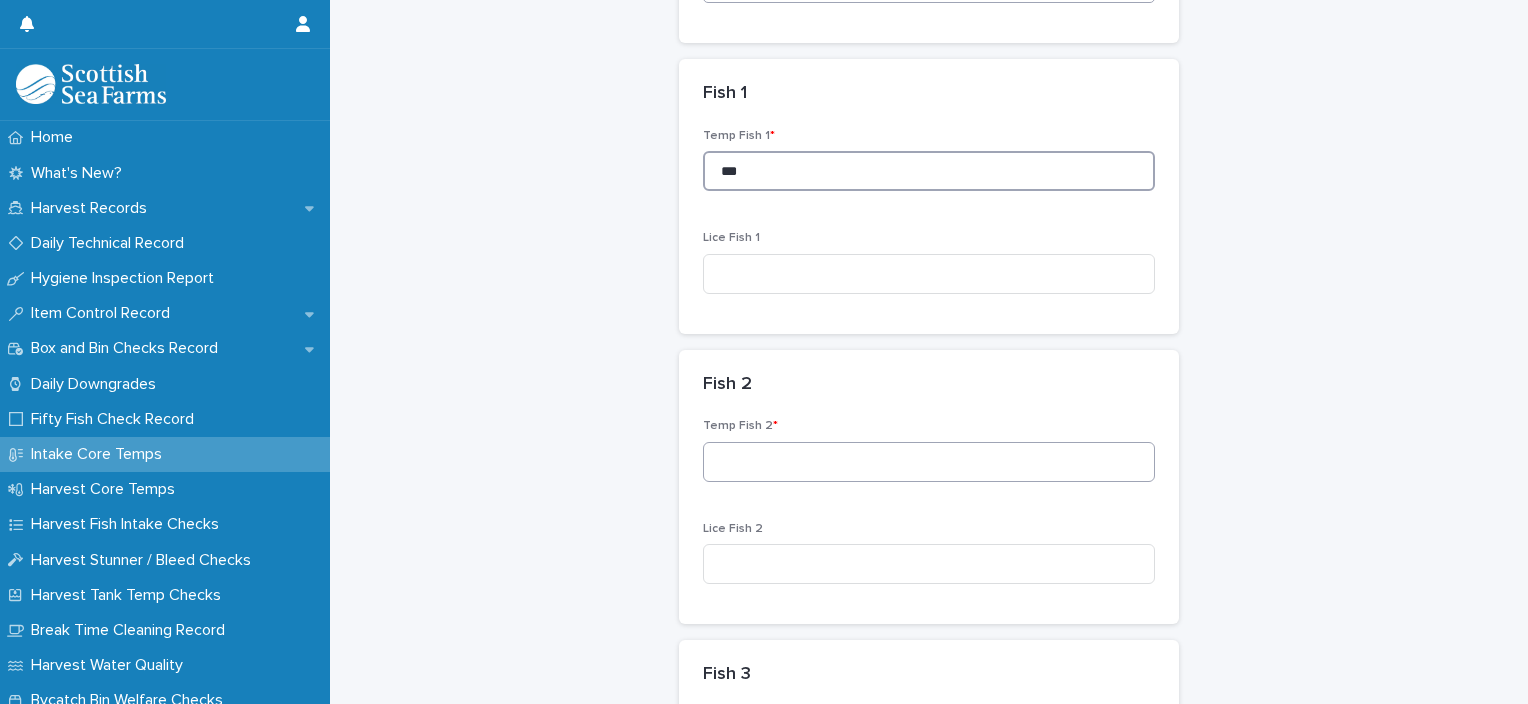 type on "***" 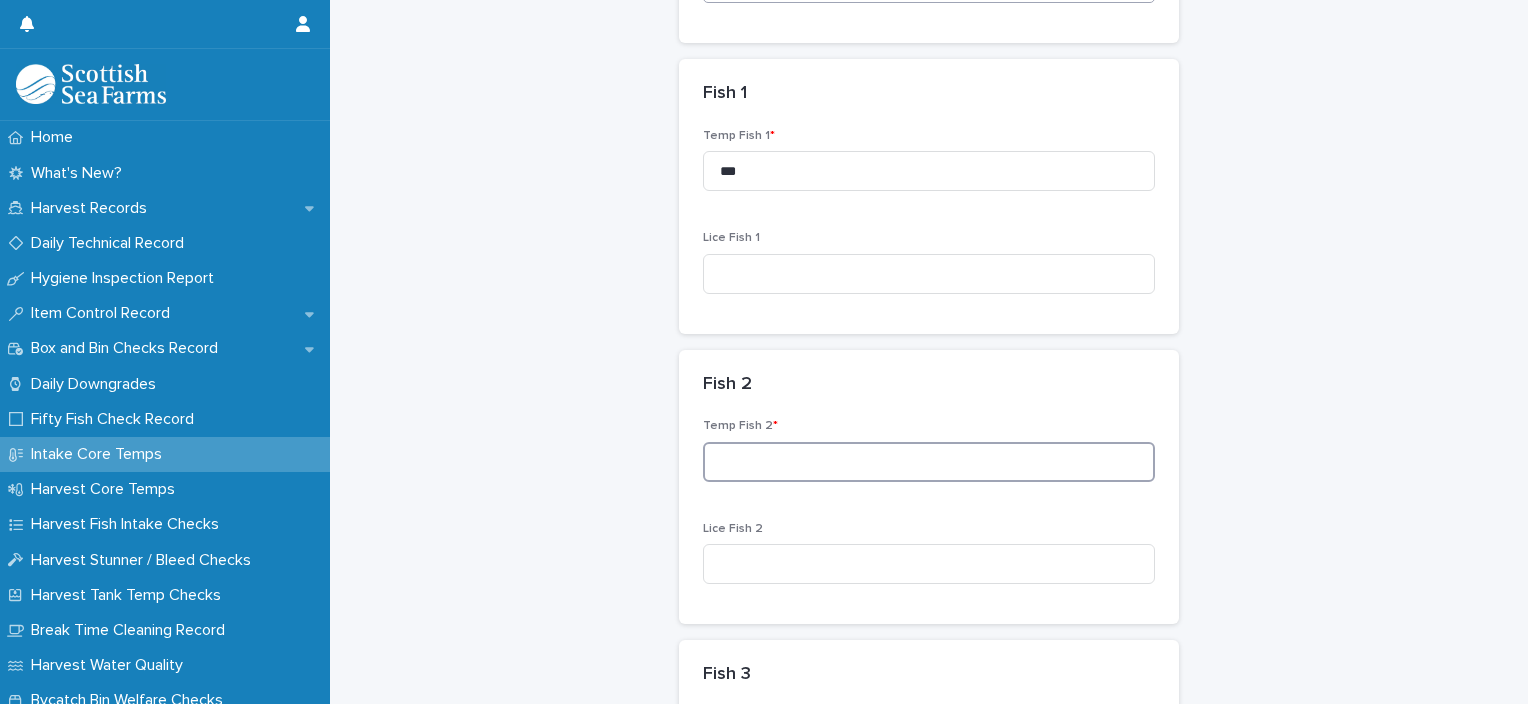 click at bounding box center [929, 462] 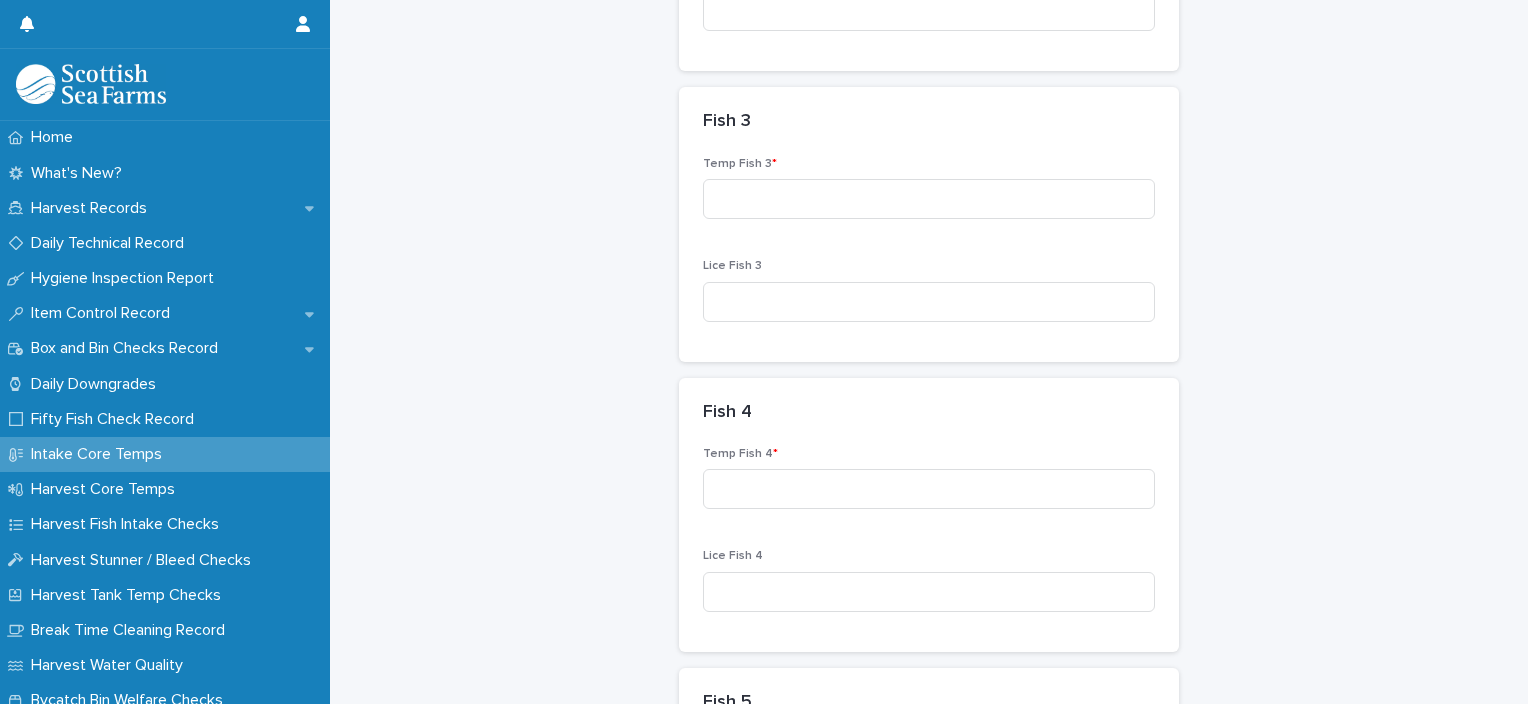 scroll, scrollTop: 900, scrollLeft: 0, axis: vertical 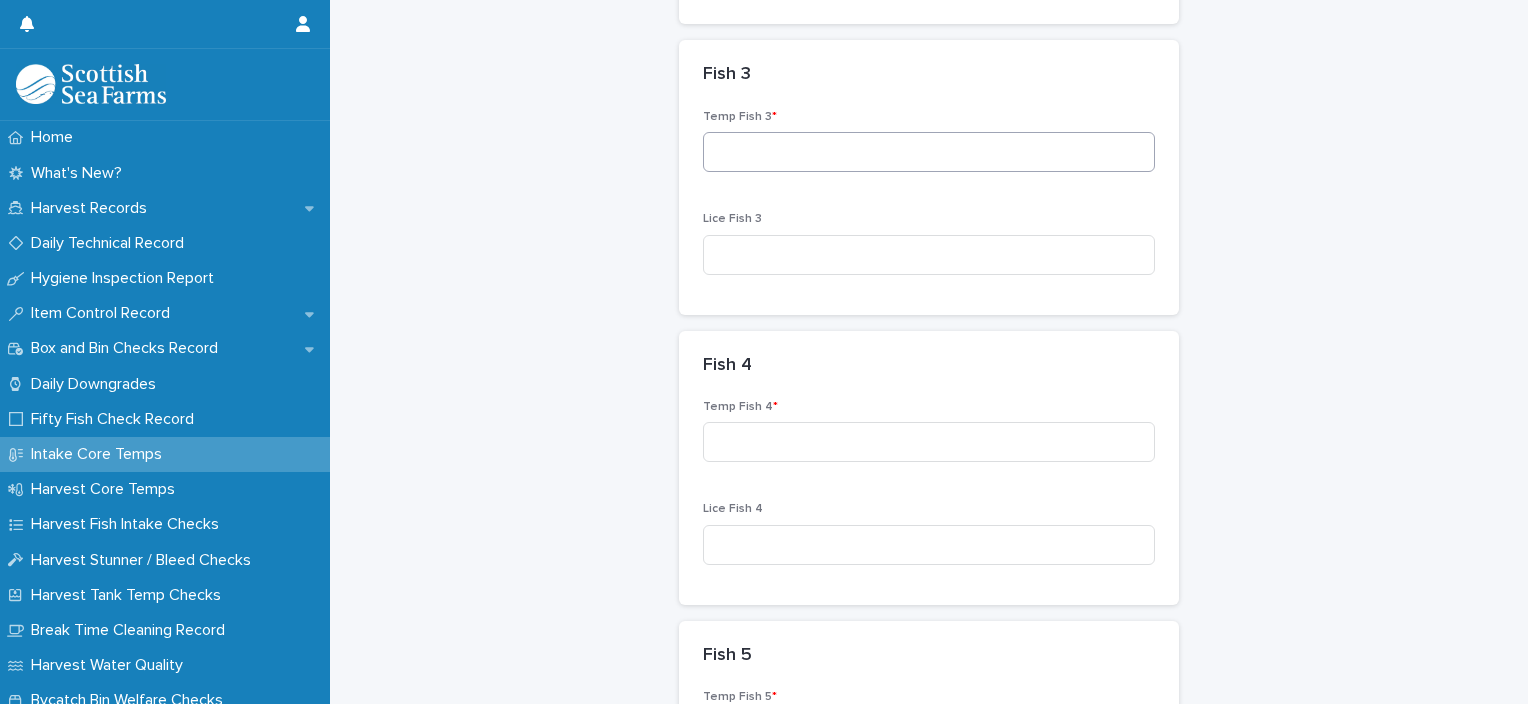type on "***" 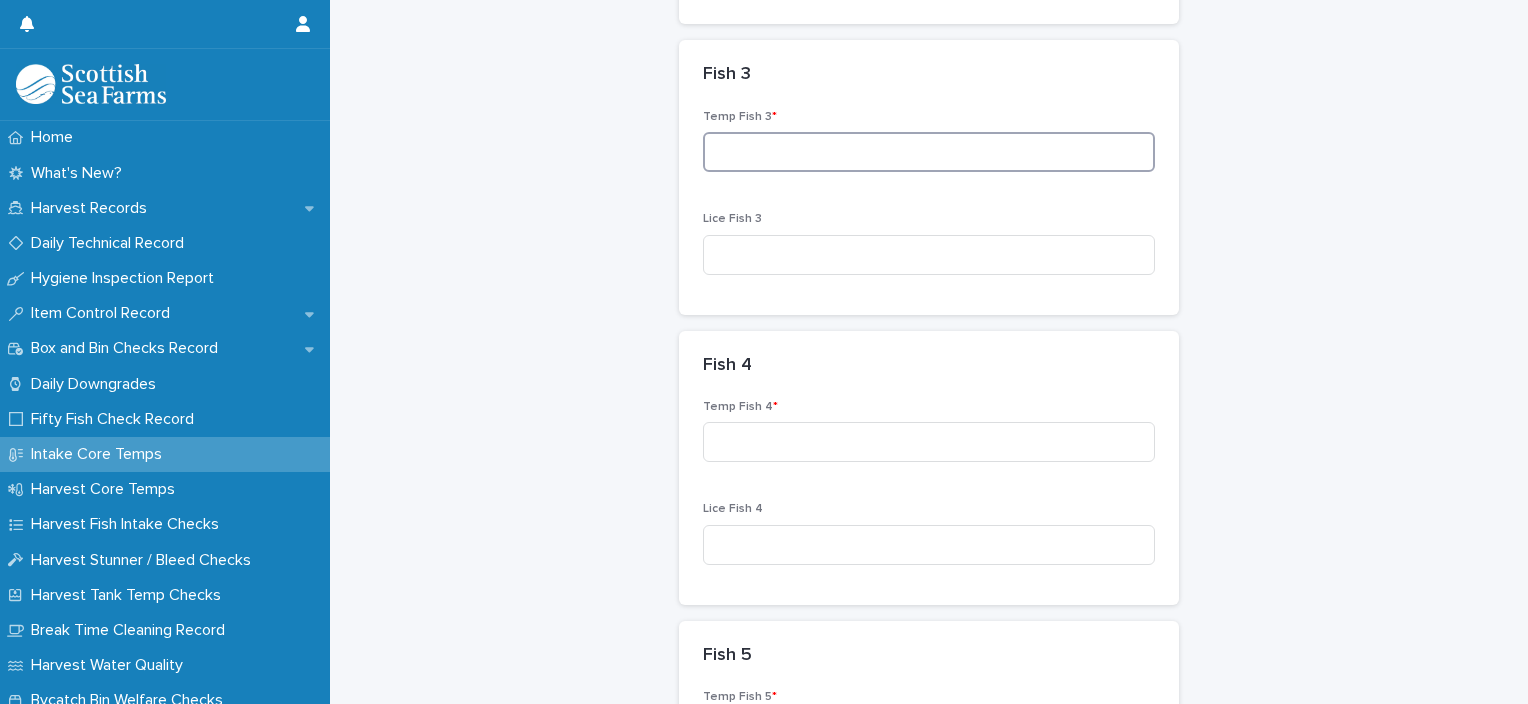 click at bounding box center [929, 152] 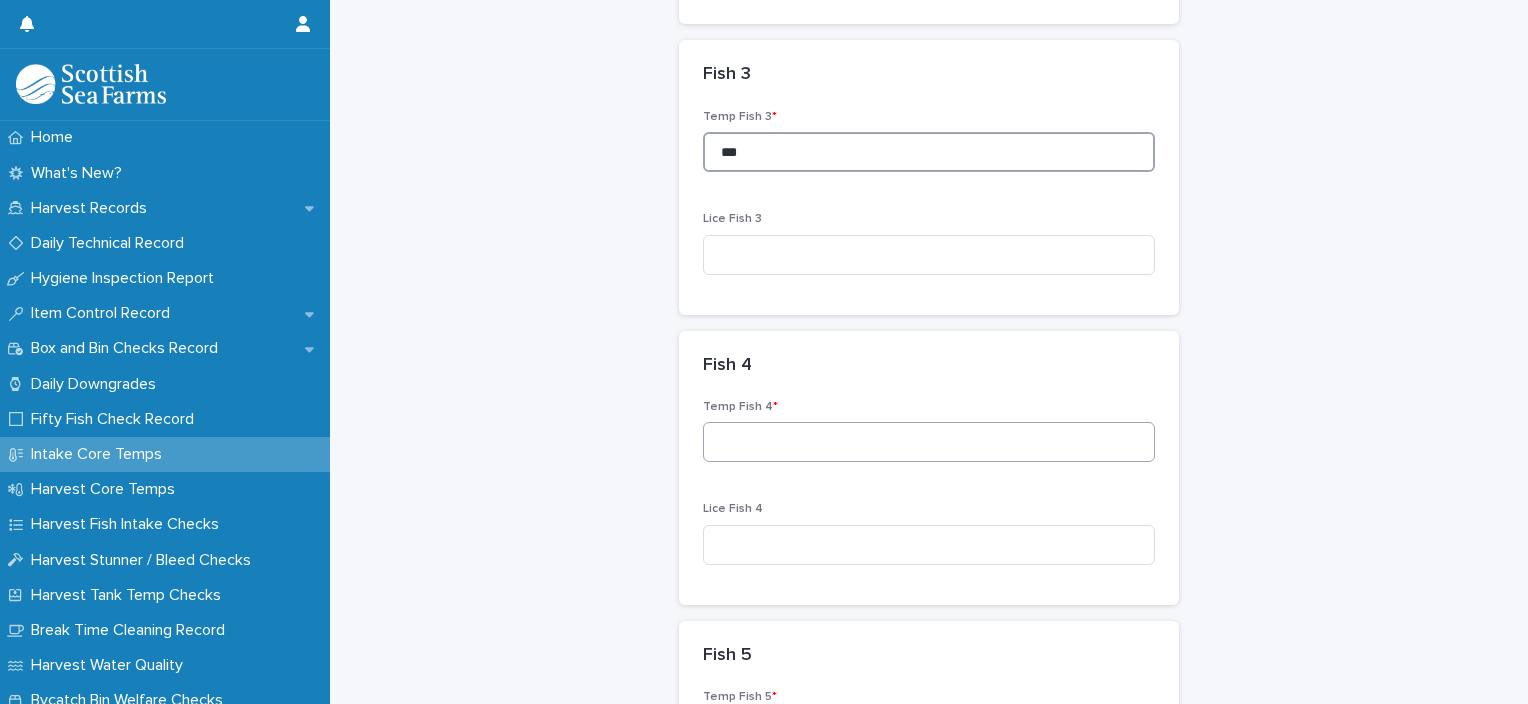 type on "***" 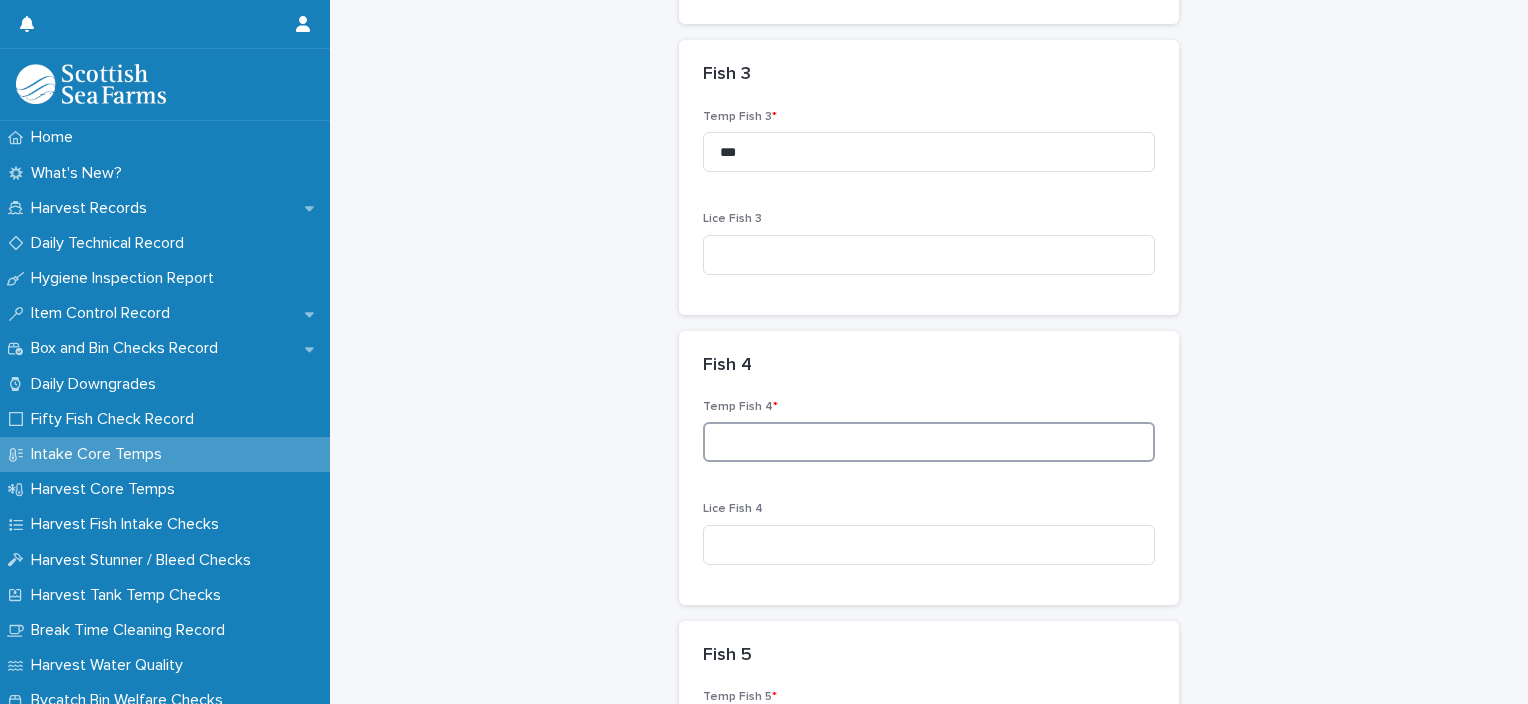 click at bounding box center [929, 442] 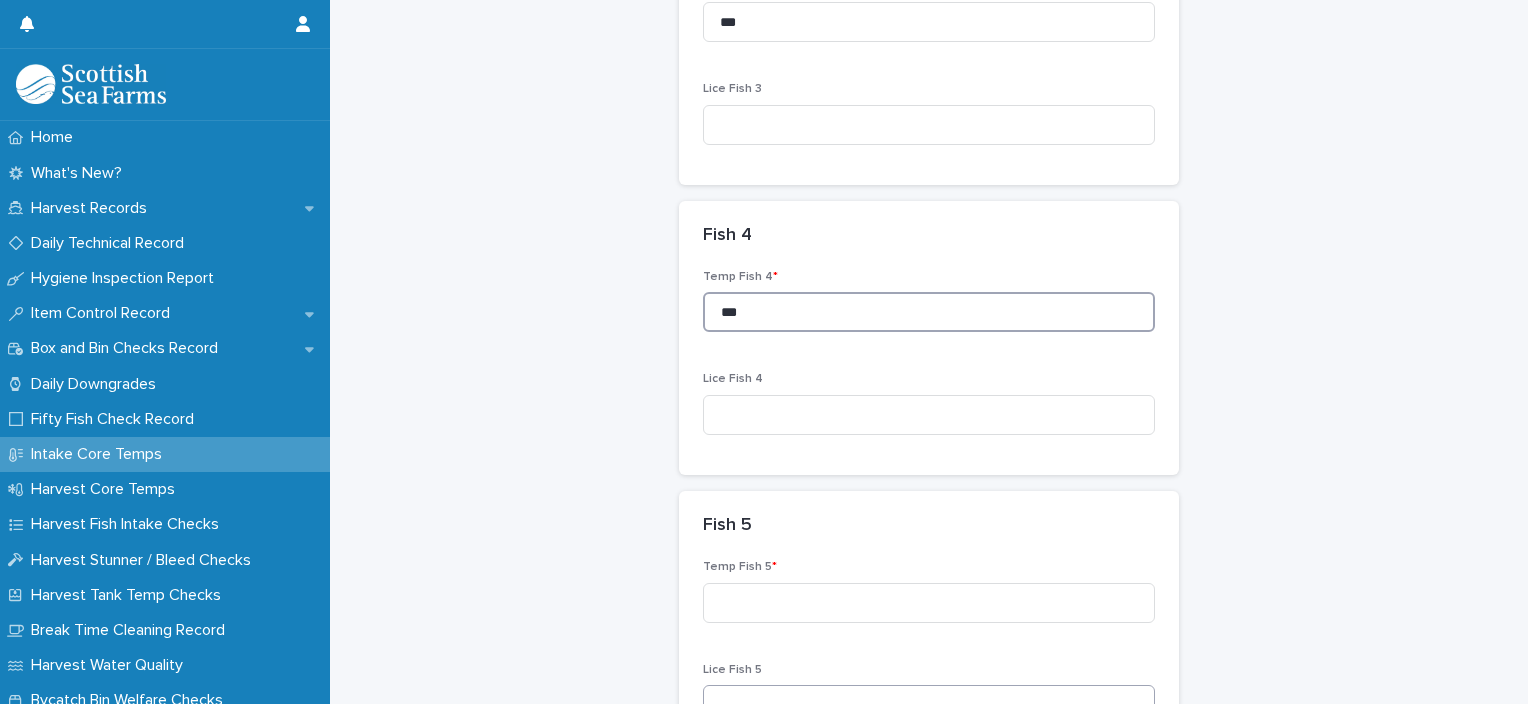 scroll, scrollTop: 1300, scrollLeft: 0, axis: vertical 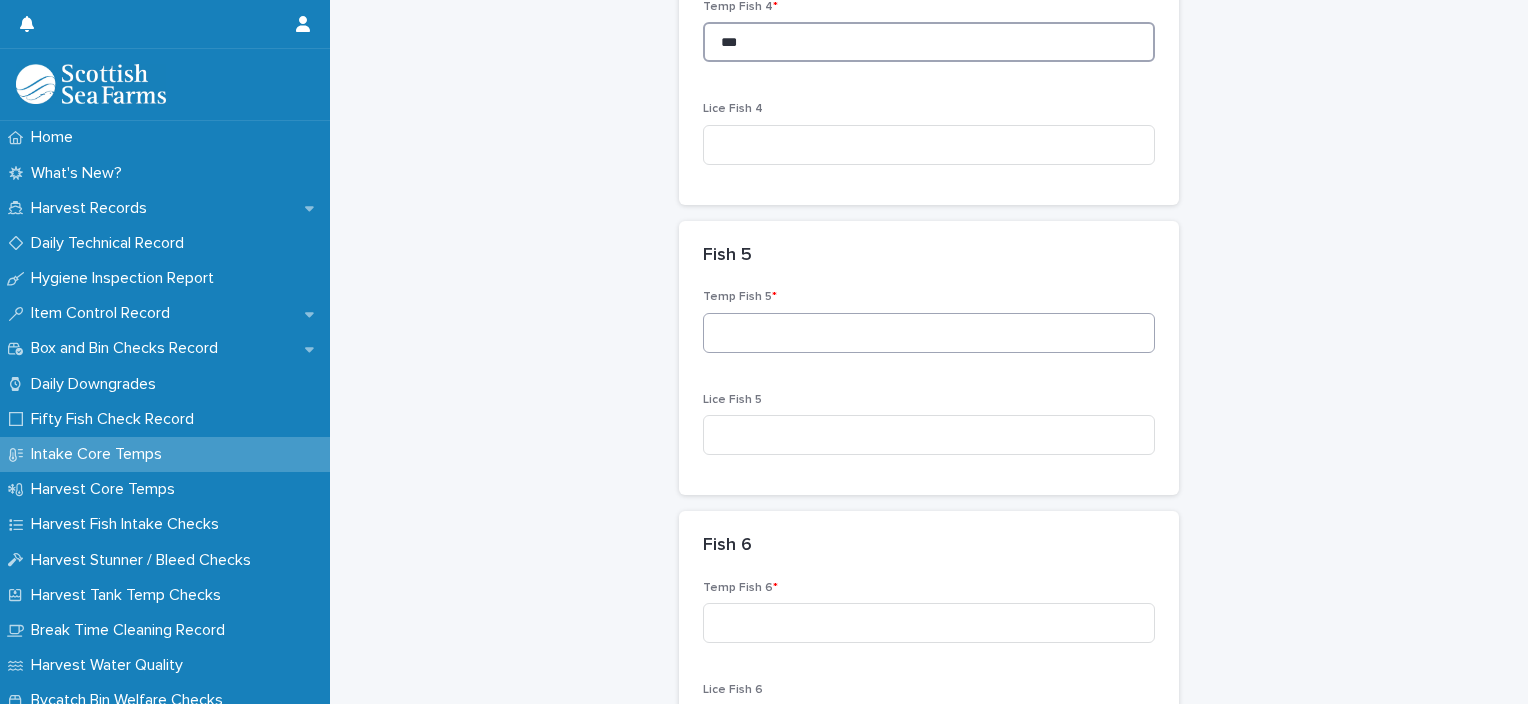 type on "***" 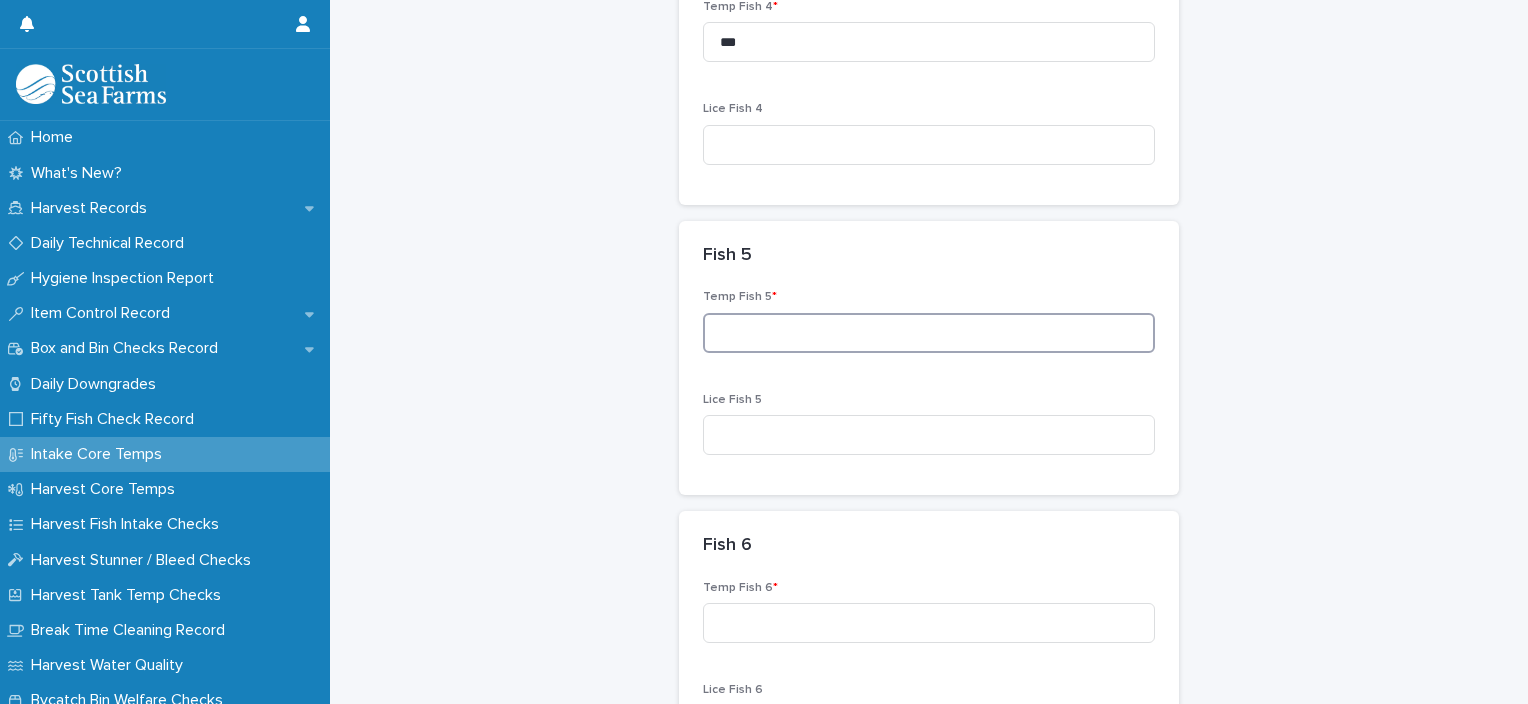 click at bounding box center (929, 333) 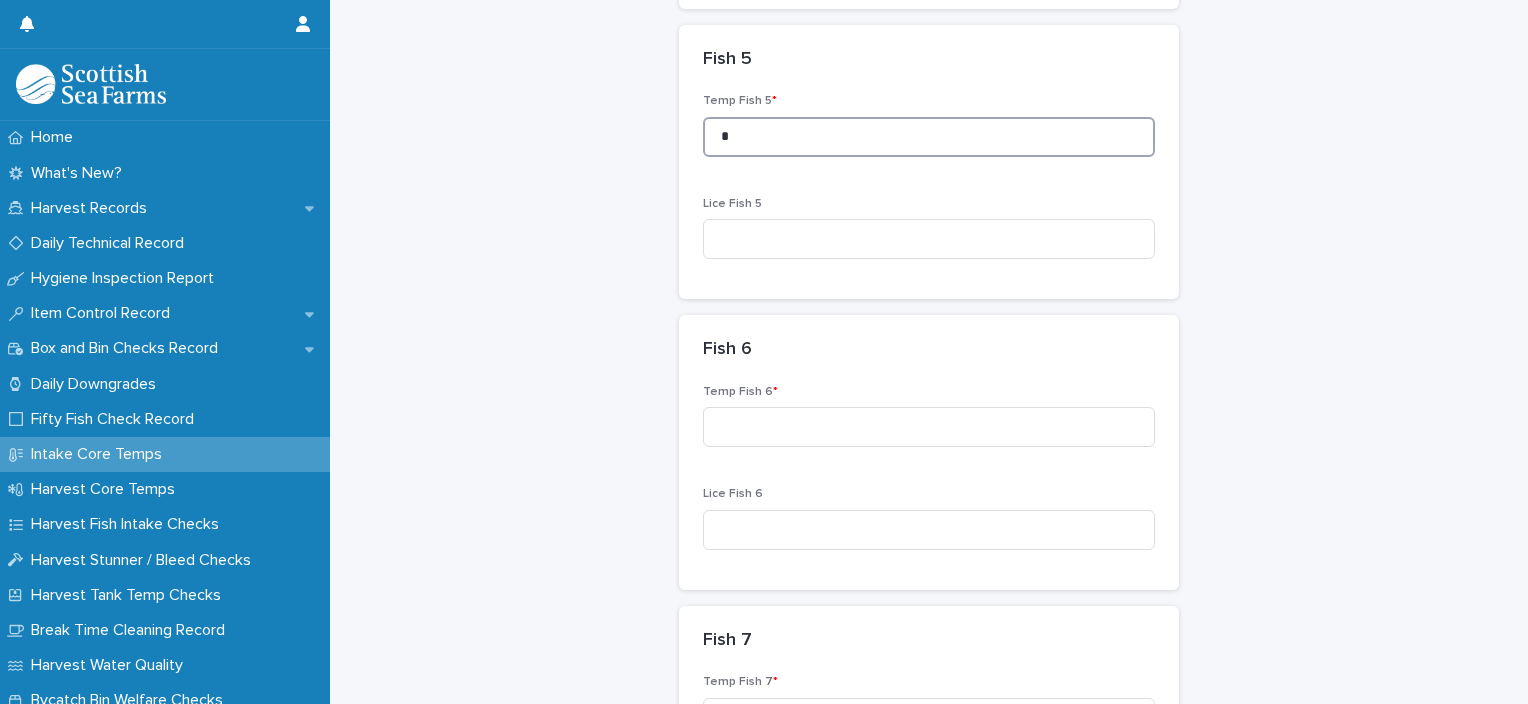 scroll, scrollTop: 1500, scrollLeft: 0, axis: vertical 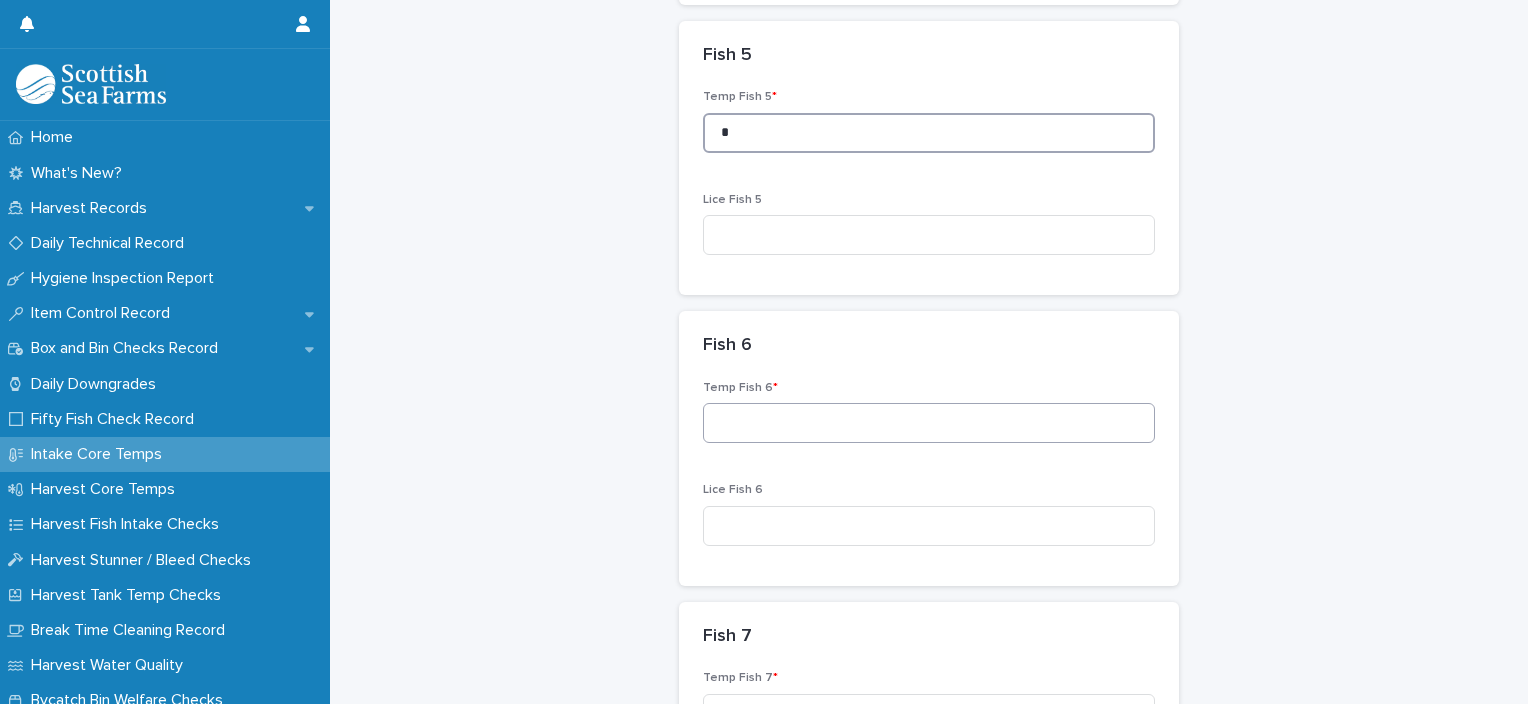 type on "*" 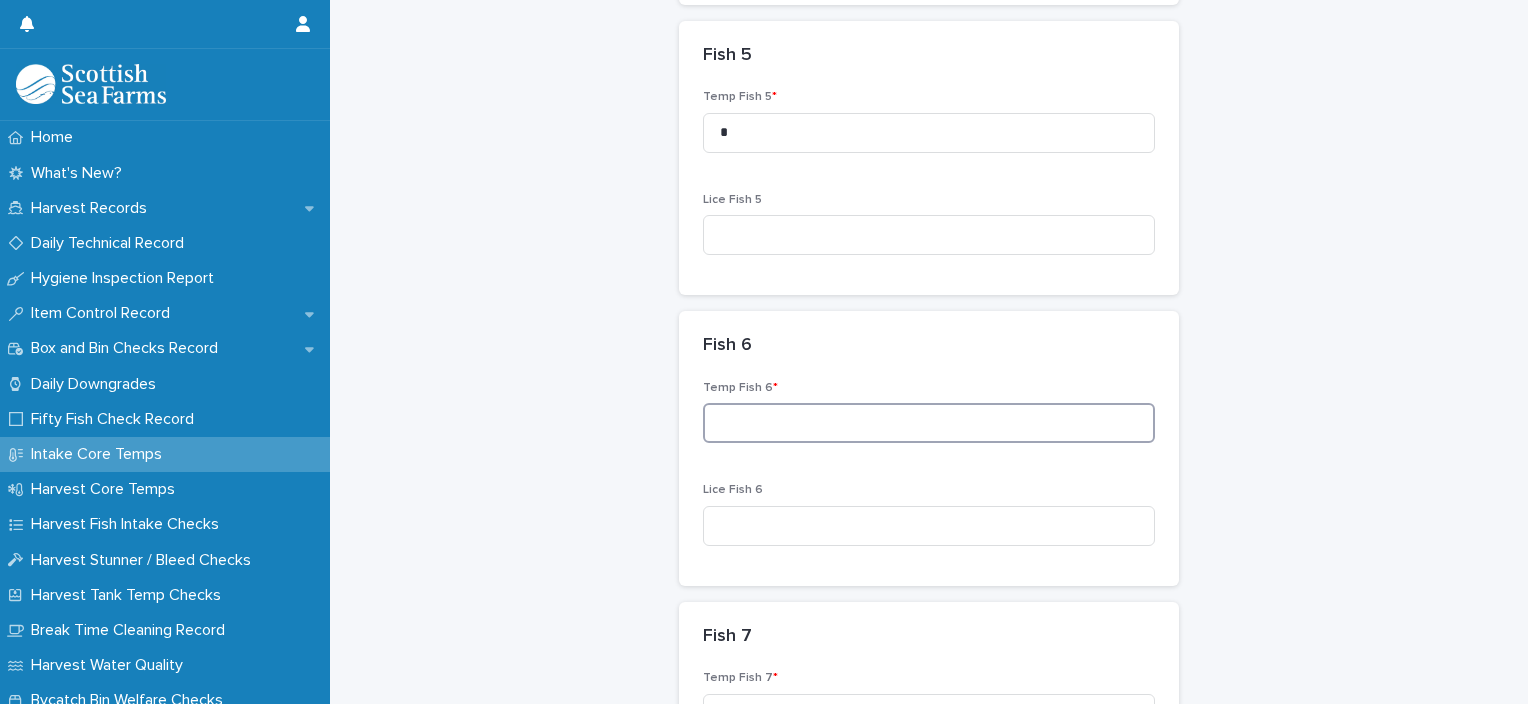 click at bounding box center (929, 423) 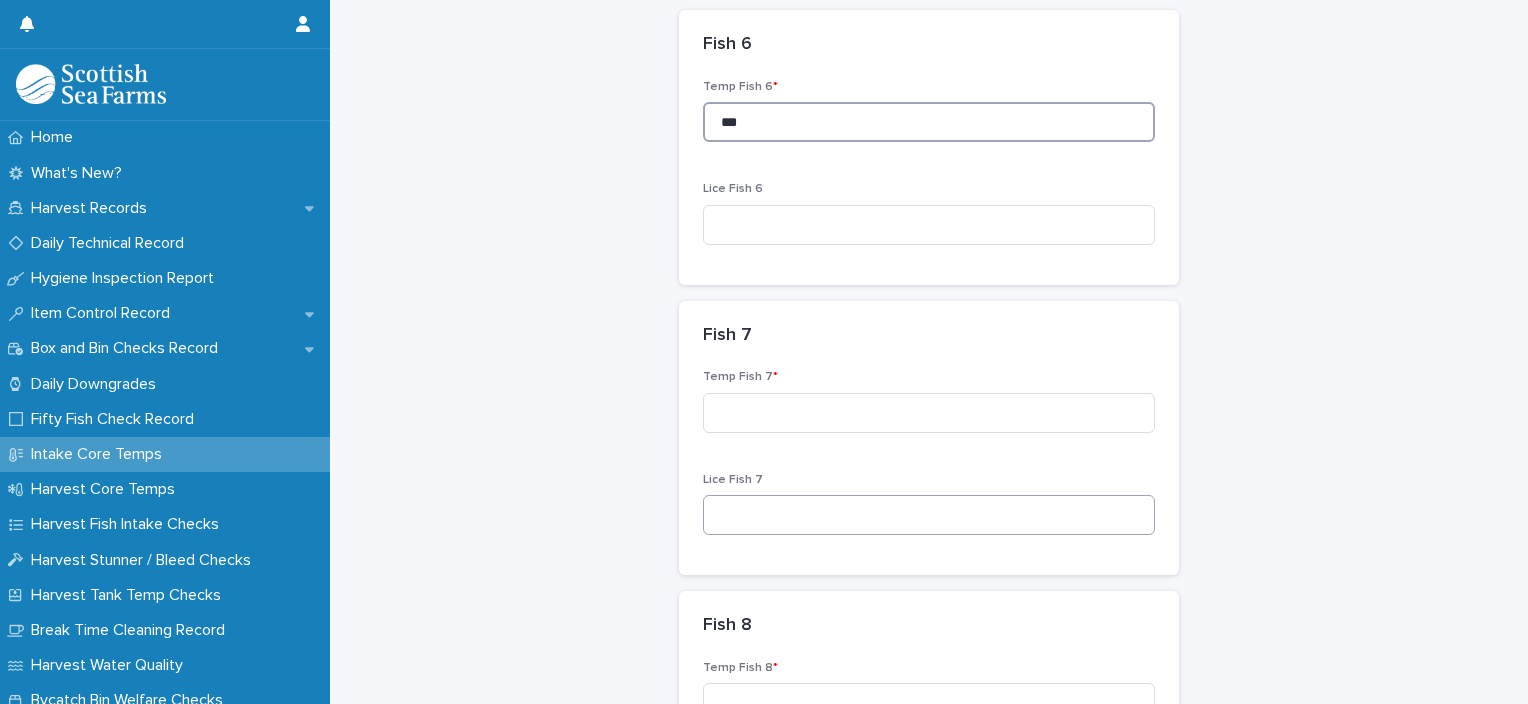scroll, scrollTop: 1900, scrollLeft: 0, axis: vertical 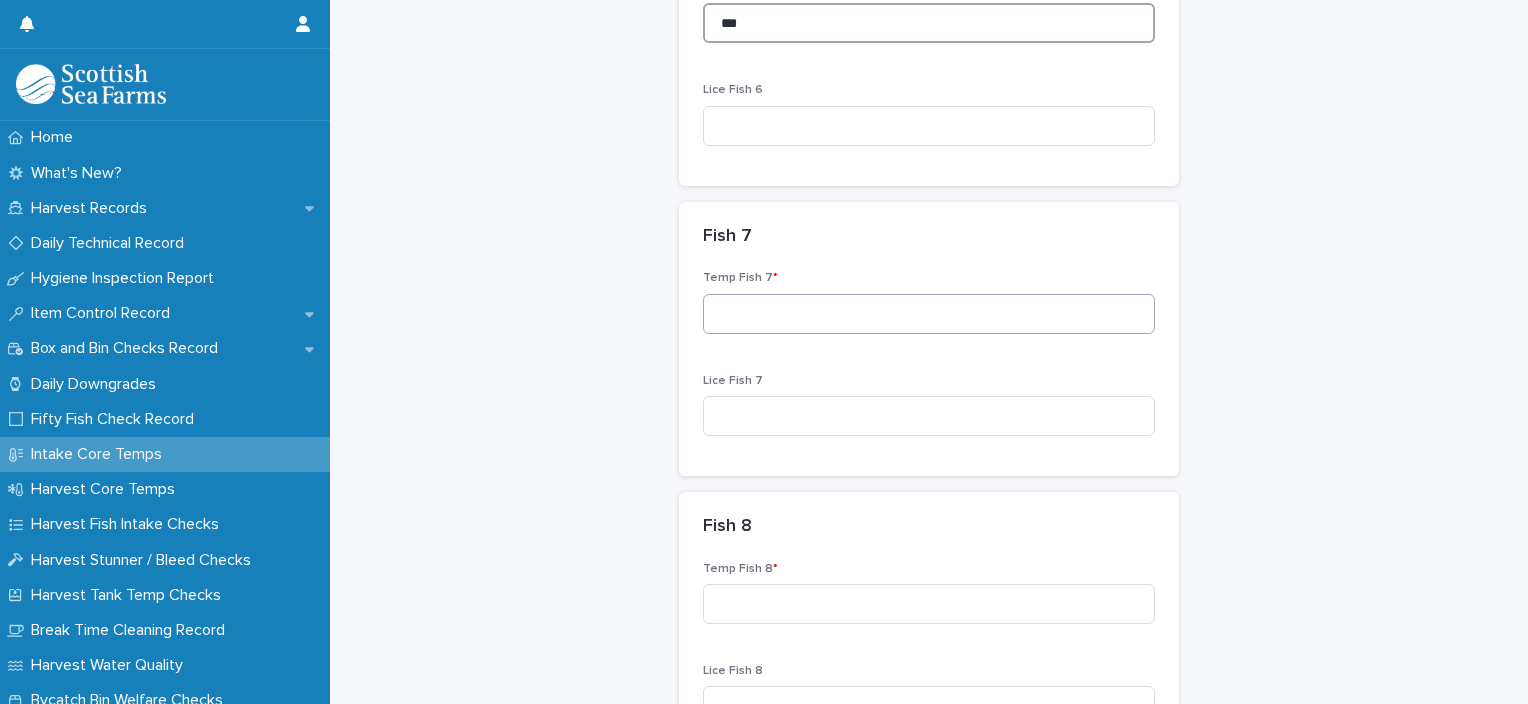 type on "***" 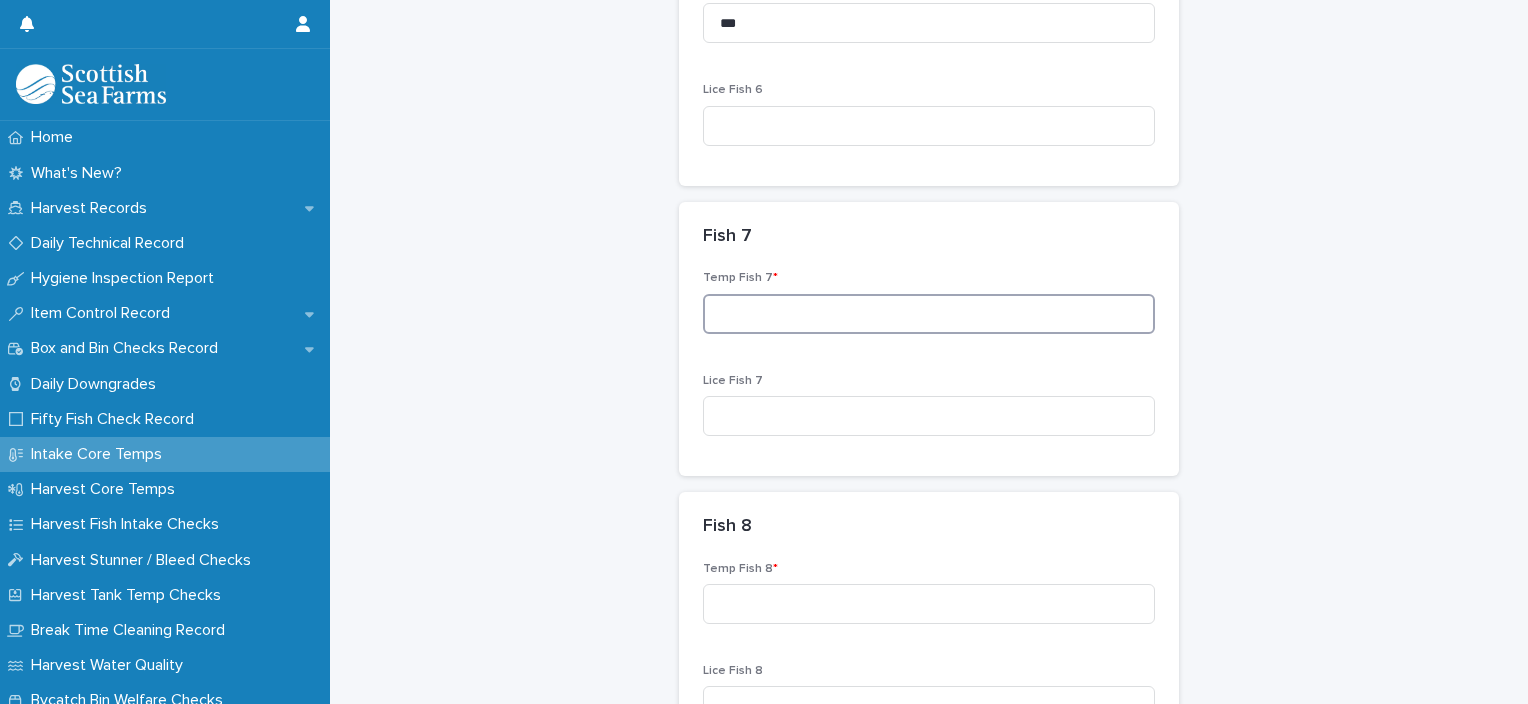 click at bounding box center (929, 314) 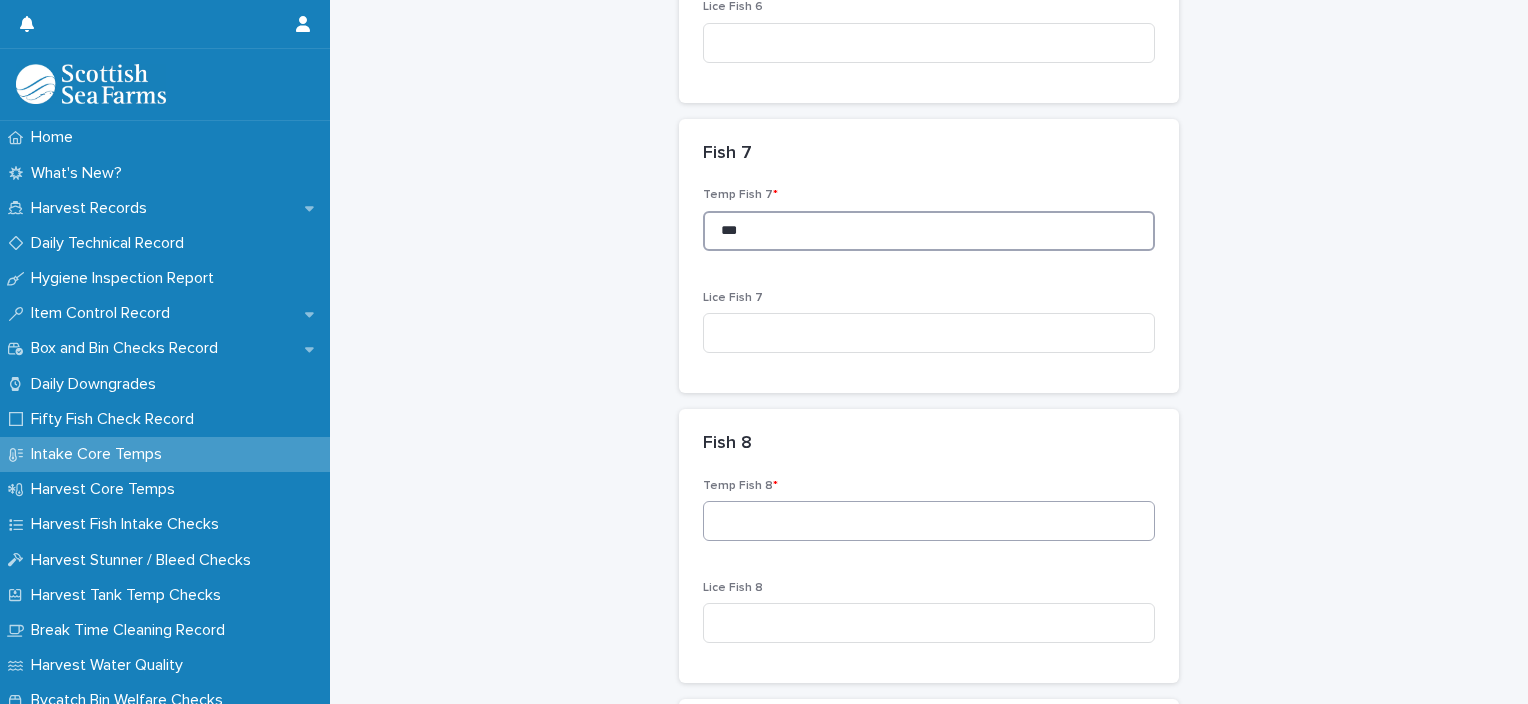 scroll, scrollTop: 2100, scrollLeft: 0, axis: vertical 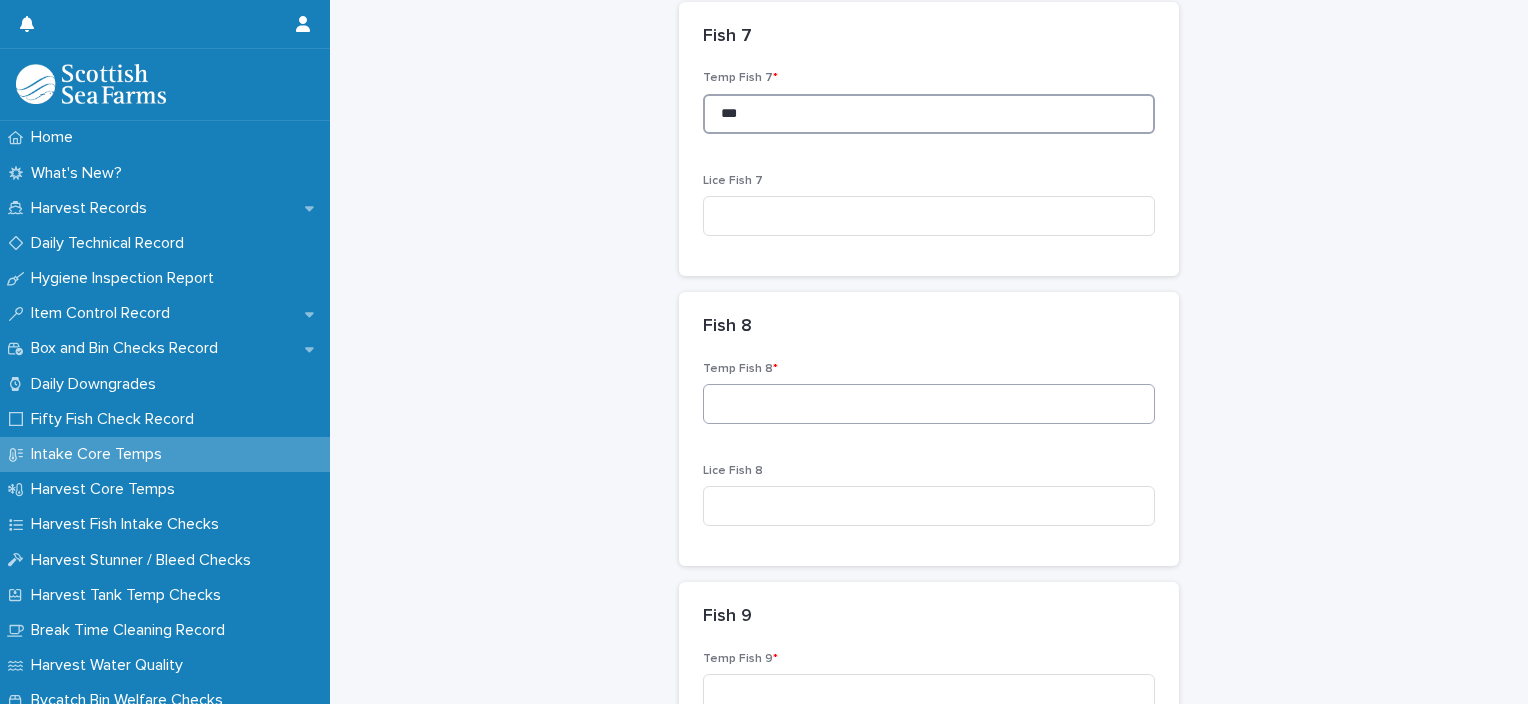 type on "***" 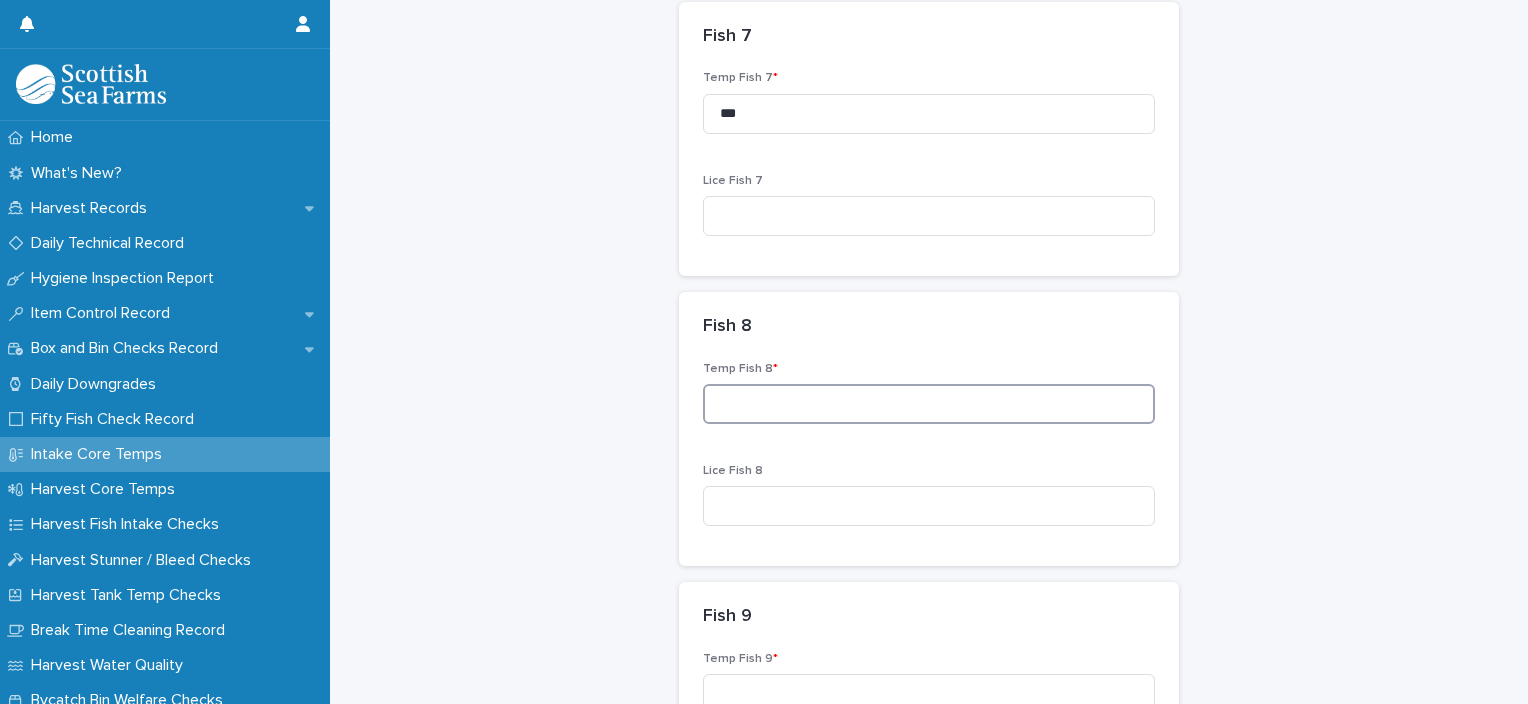 click at bounding box center [929, 404] 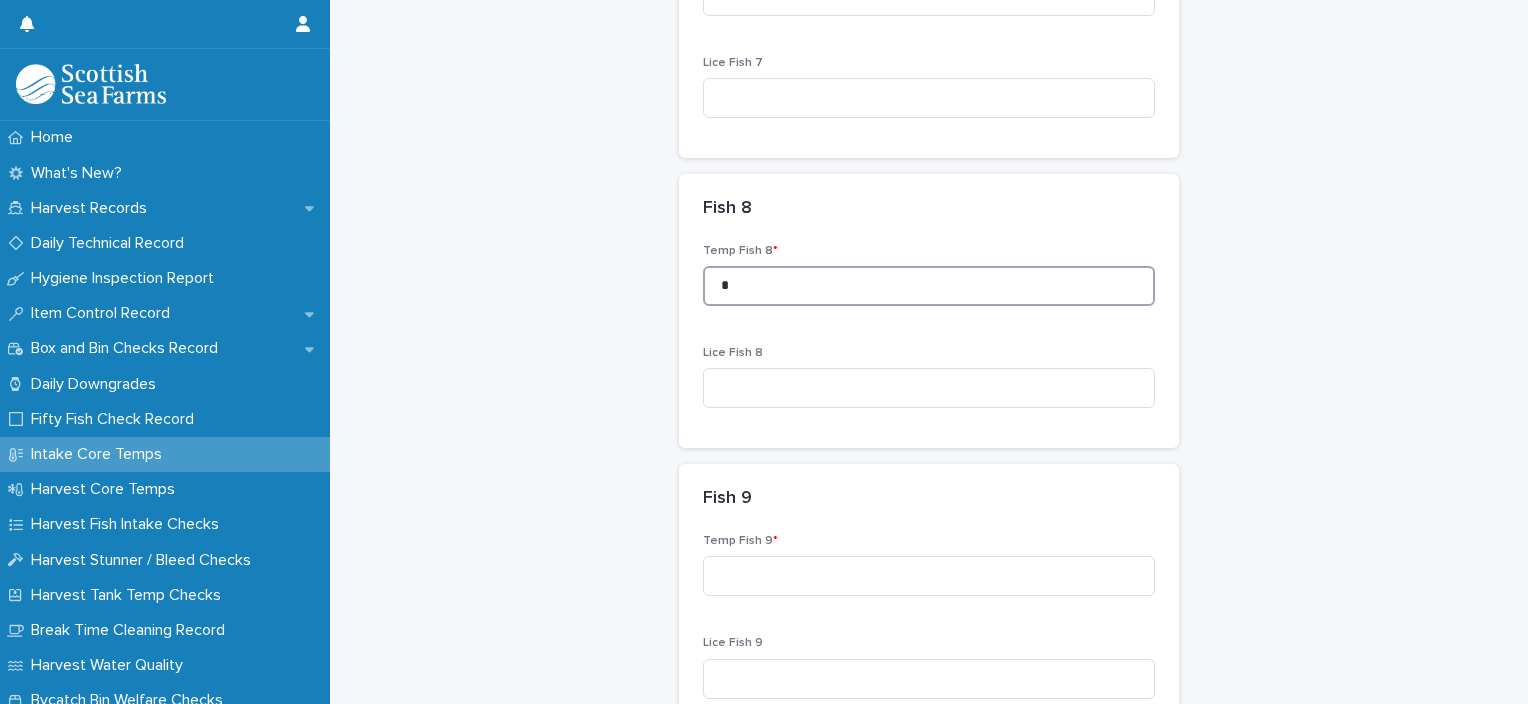 scroll, scrollTop: 2400, scrollLeft: 0, axis: vertical 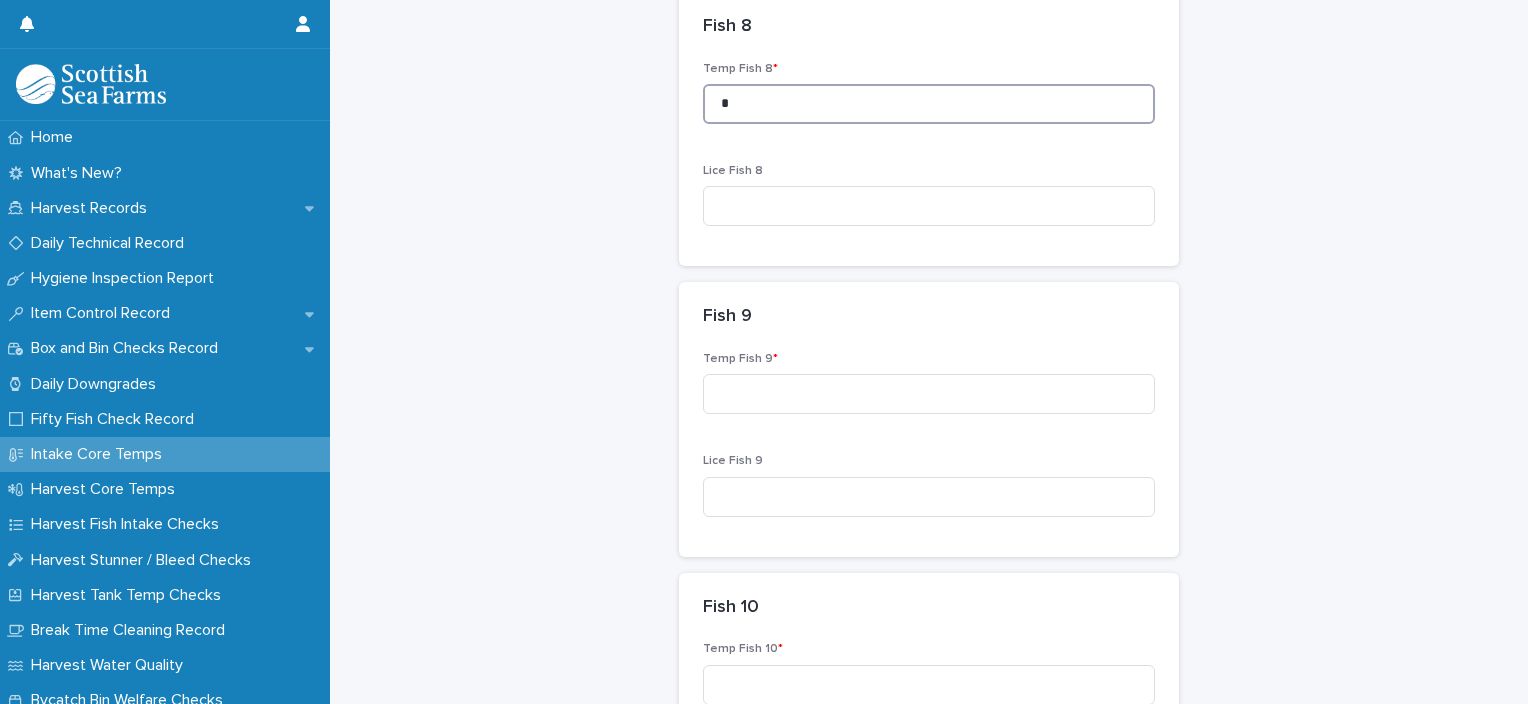 type on "*" 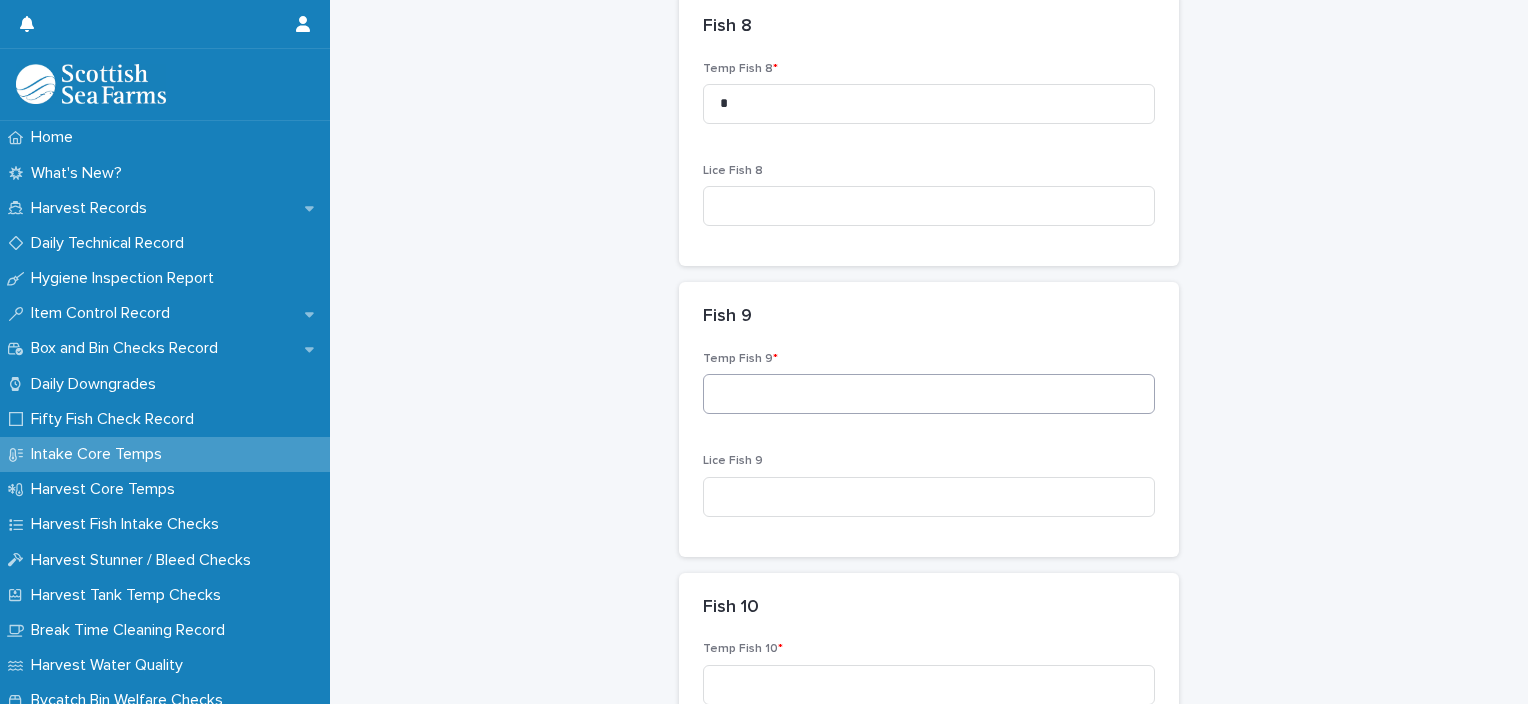 click on "Temp Fish 9 *" at bounding box center (929, 391) 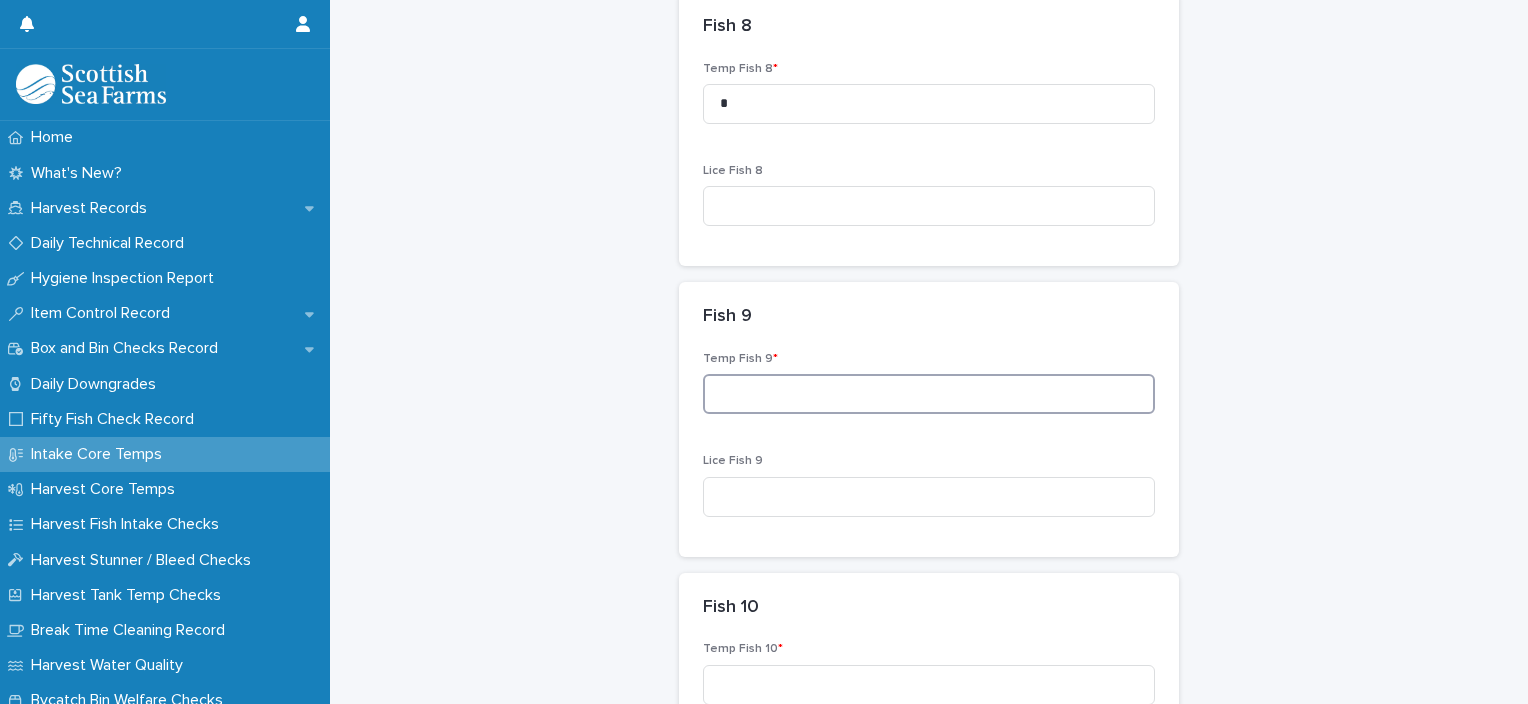 click at bounding box center [929, 394] 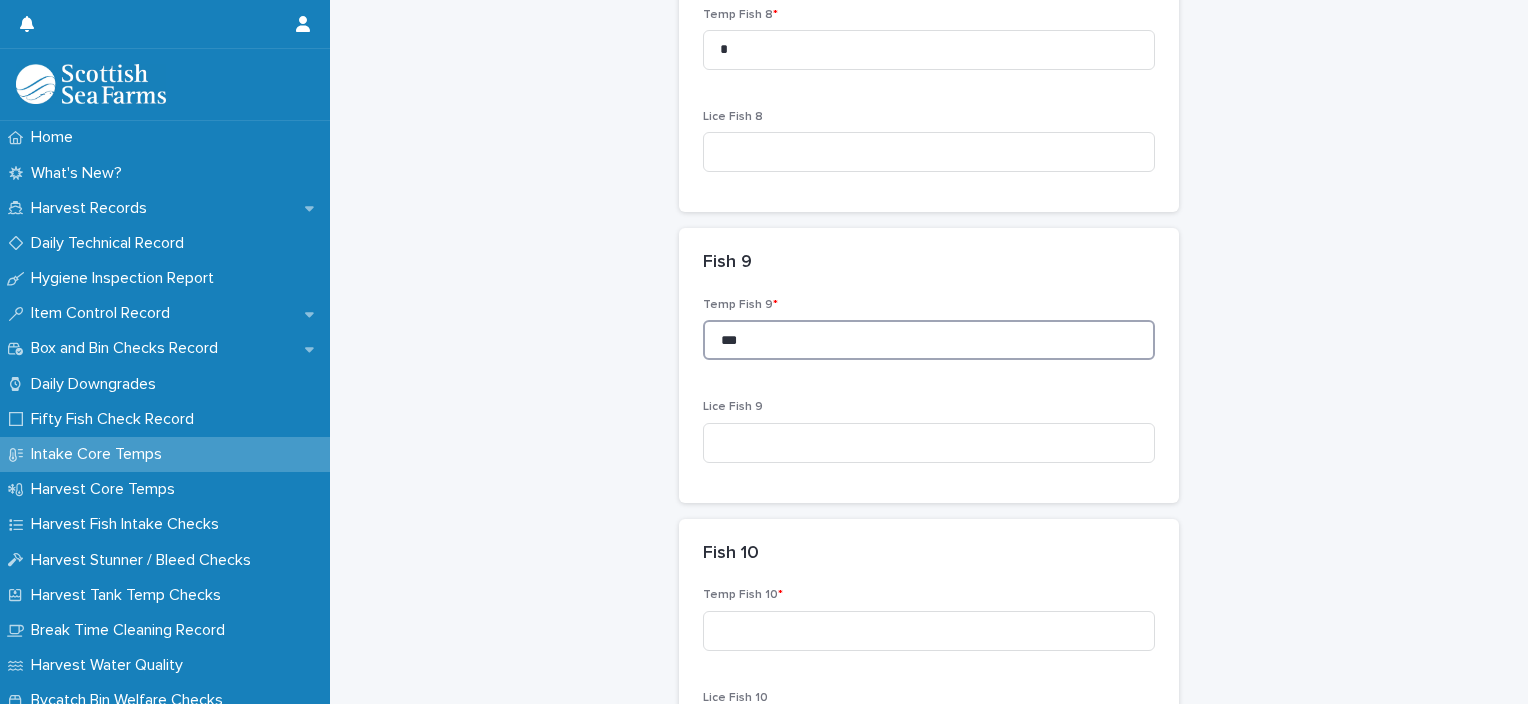 scroll, scrollTop: 2500, scrollLeft: 0, axis: vertical 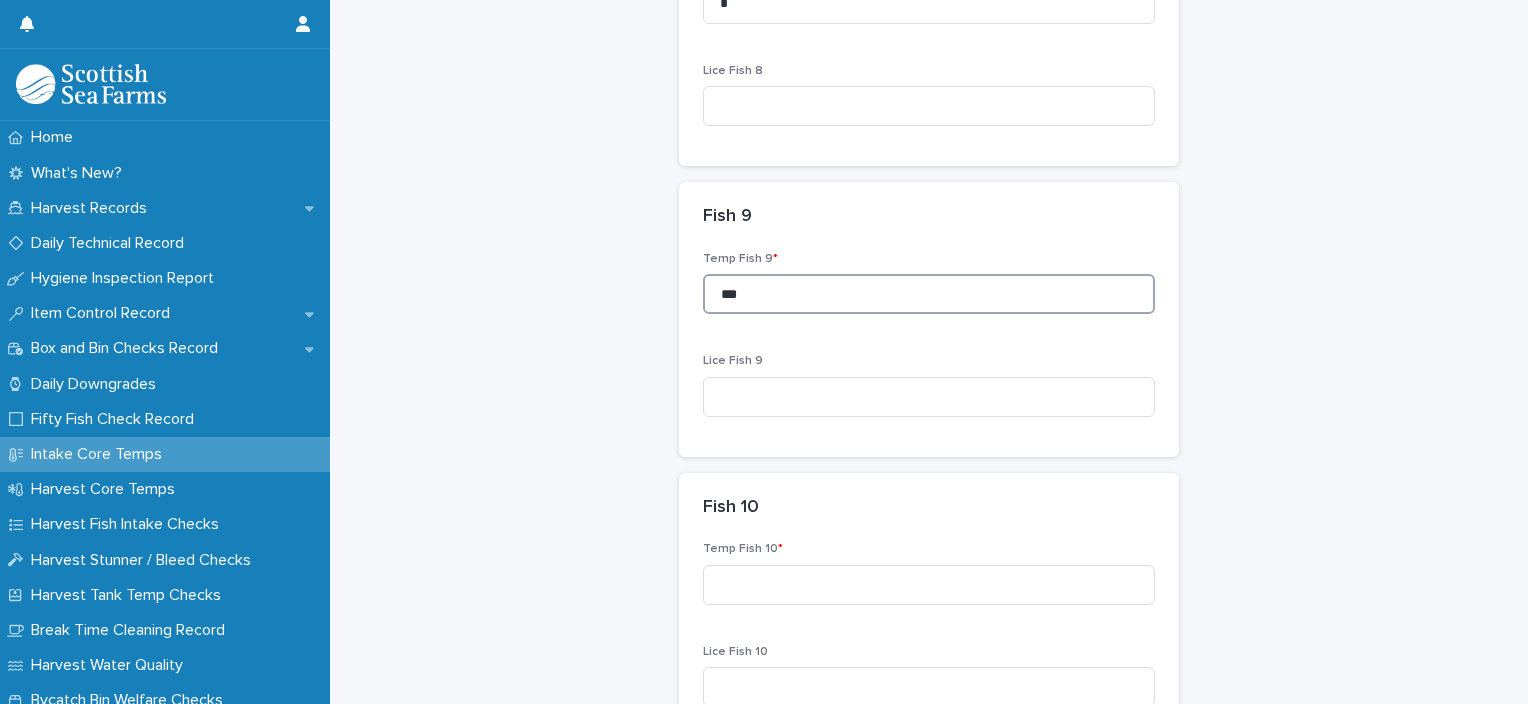 type on "***" 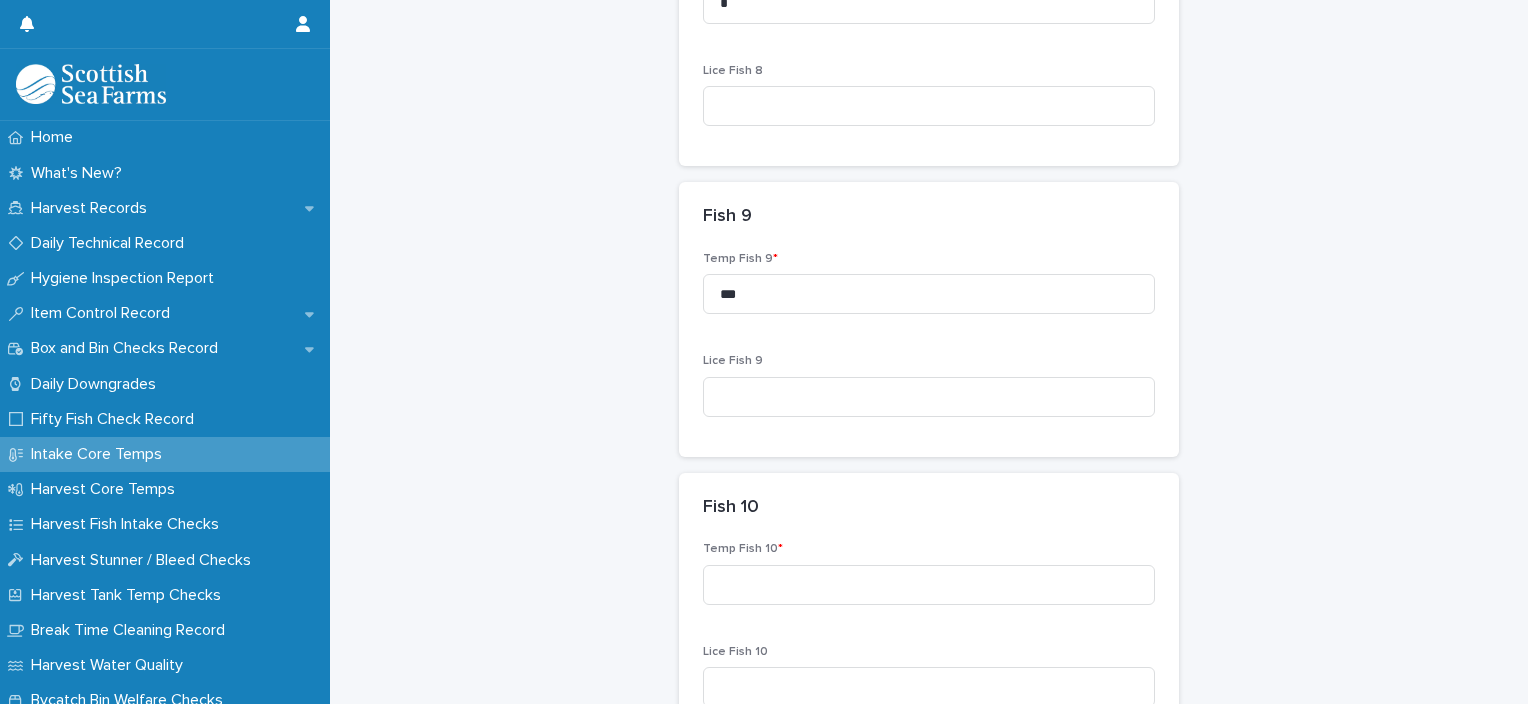 click on "Temp Fish 10 *" at bounding box center (929, 581) 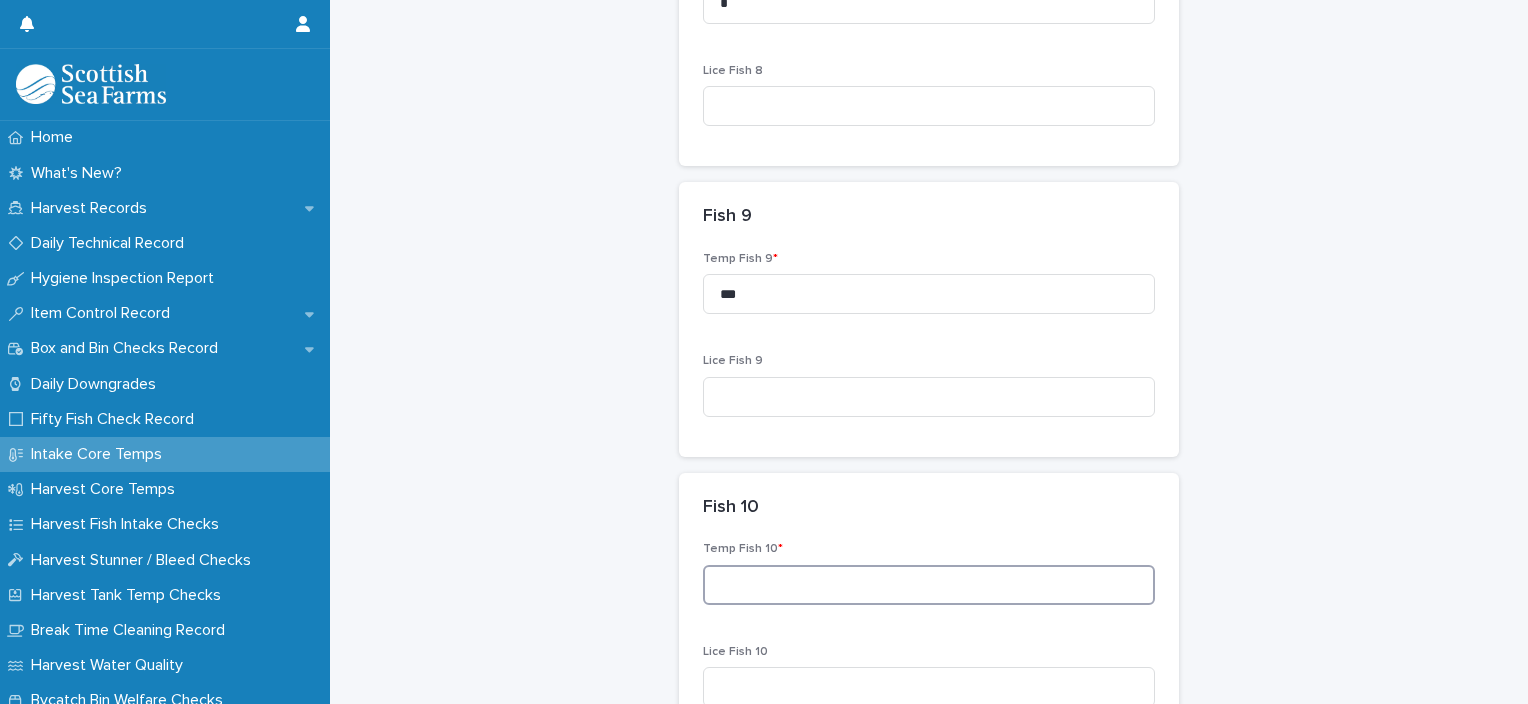click at bounding box center (929, 585) 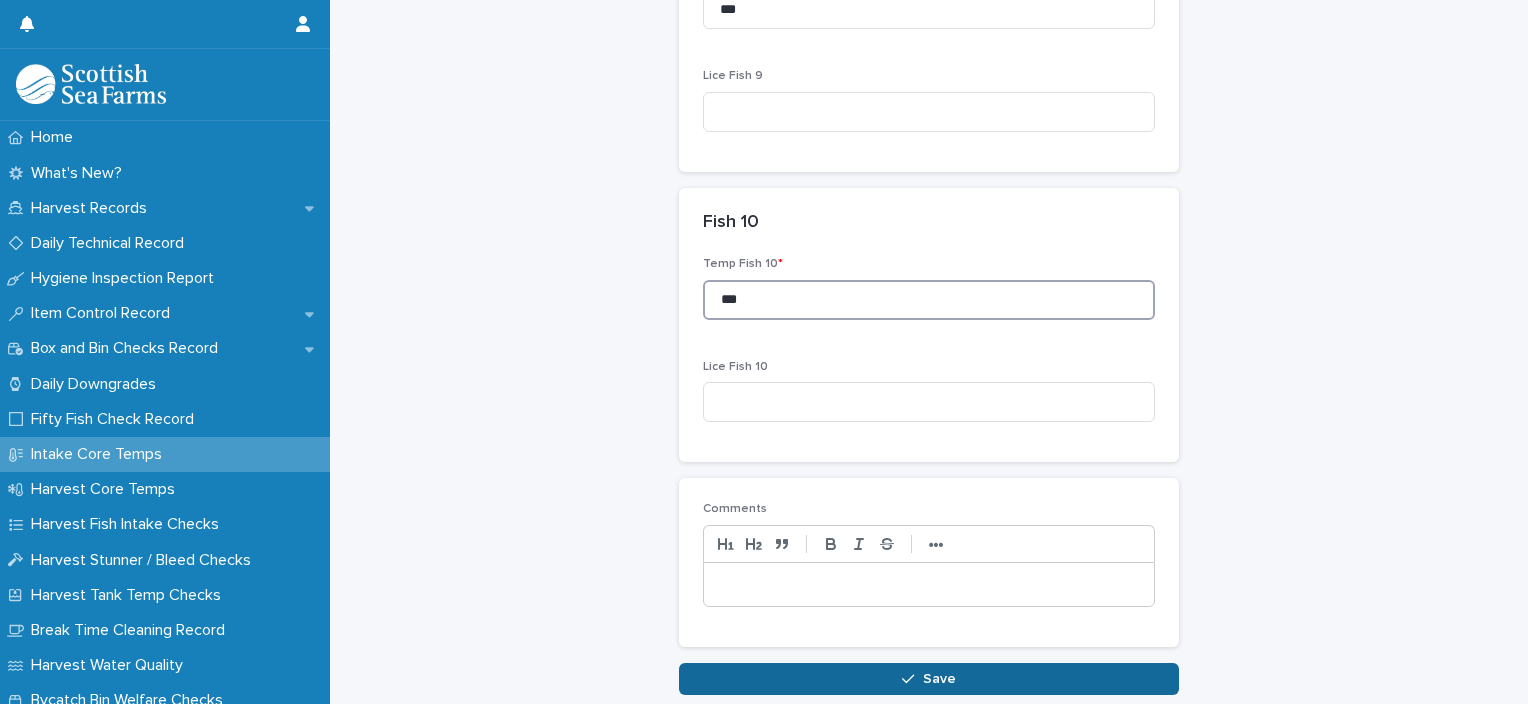 scroll, scrollTop: 2800, scrollLeft: 0, axis: vertical 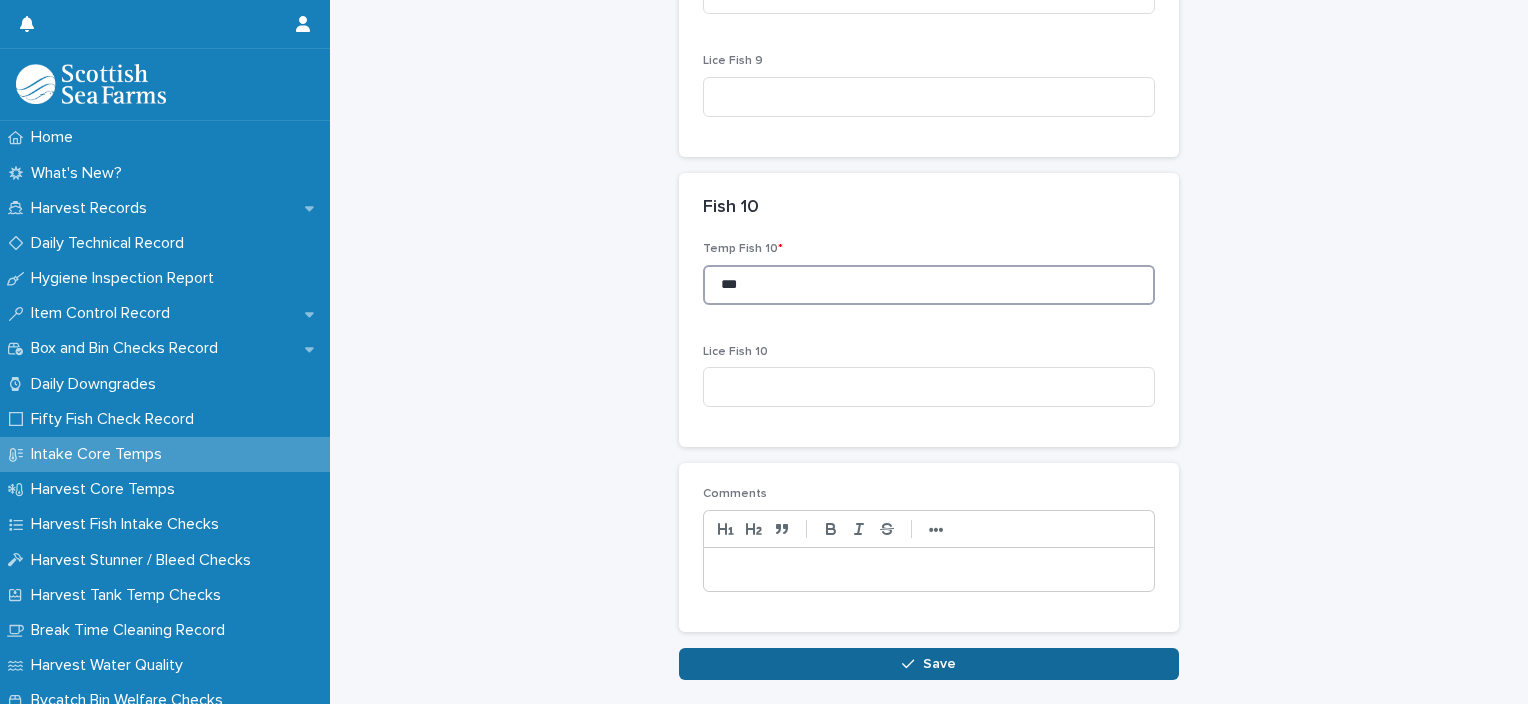 type on "***" 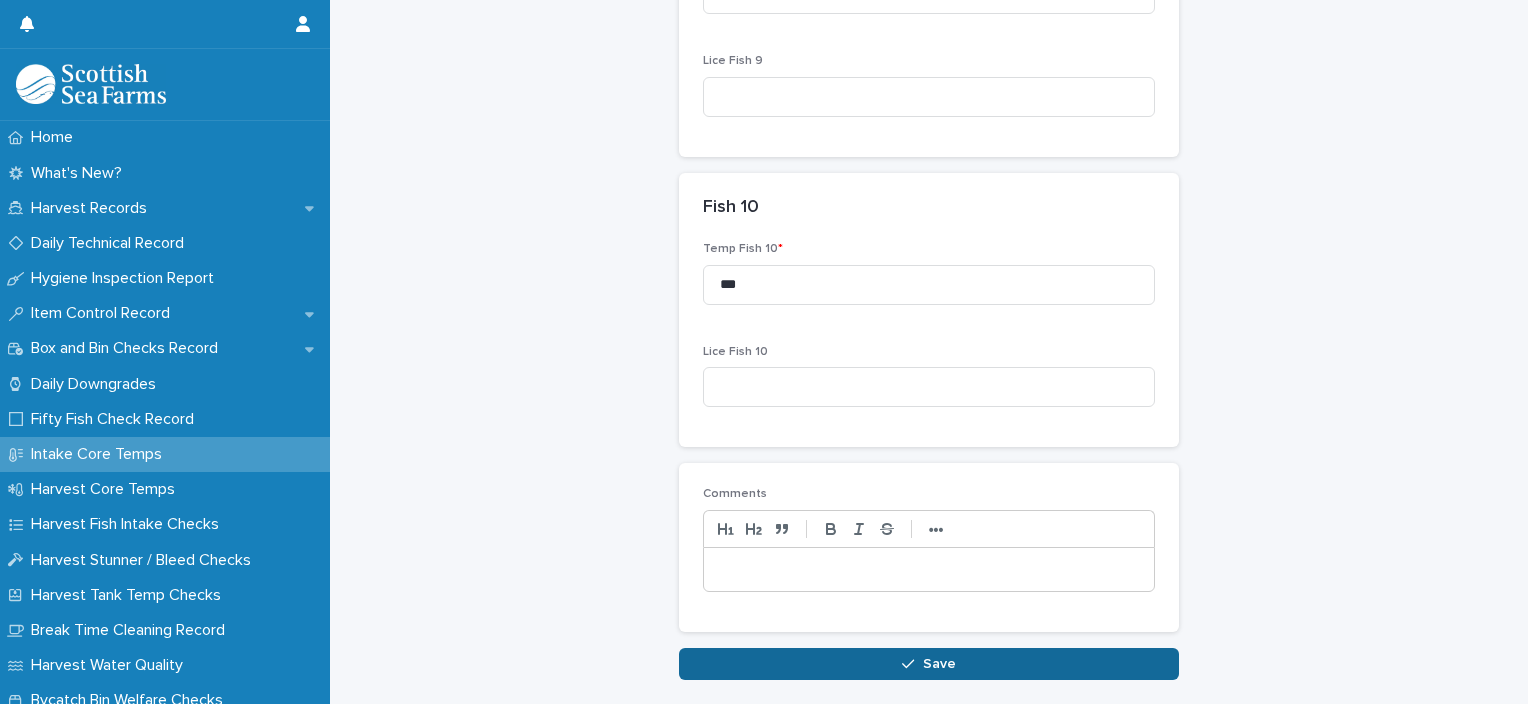 click on "Save" at bounding box center (939, 664) 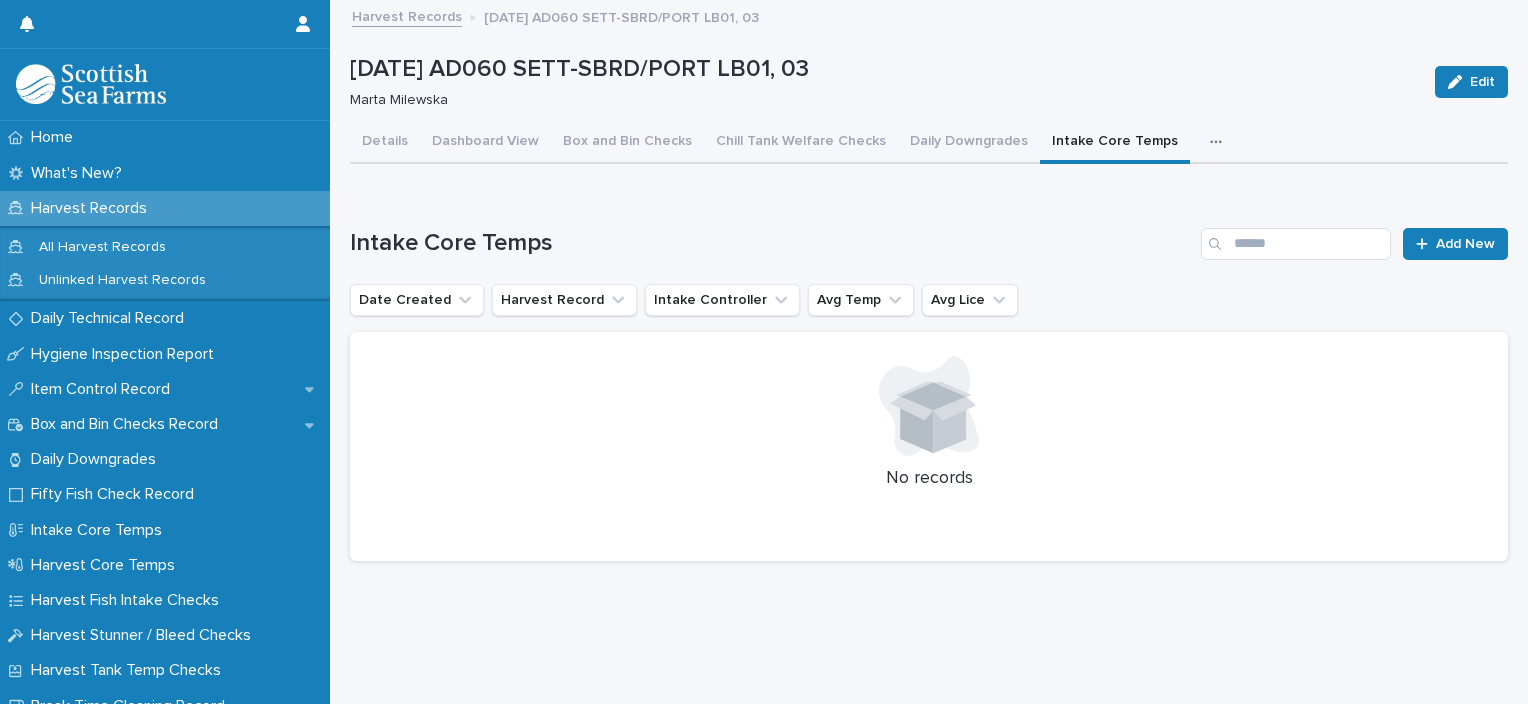 scroll, scrollTop: 15, scrollLeft: 0, axis: vertical 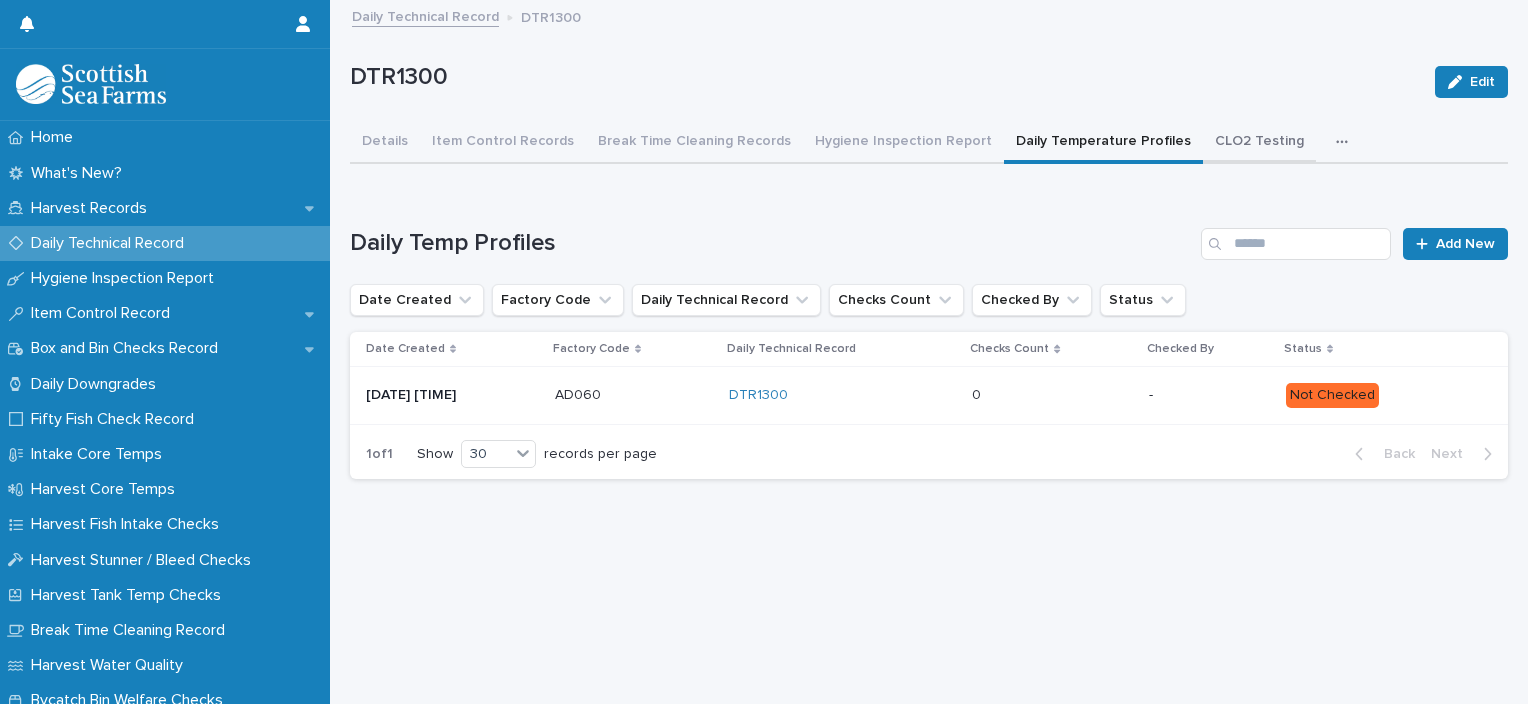 click on "CLO2 Testing" at bounding box center (1259, 143) 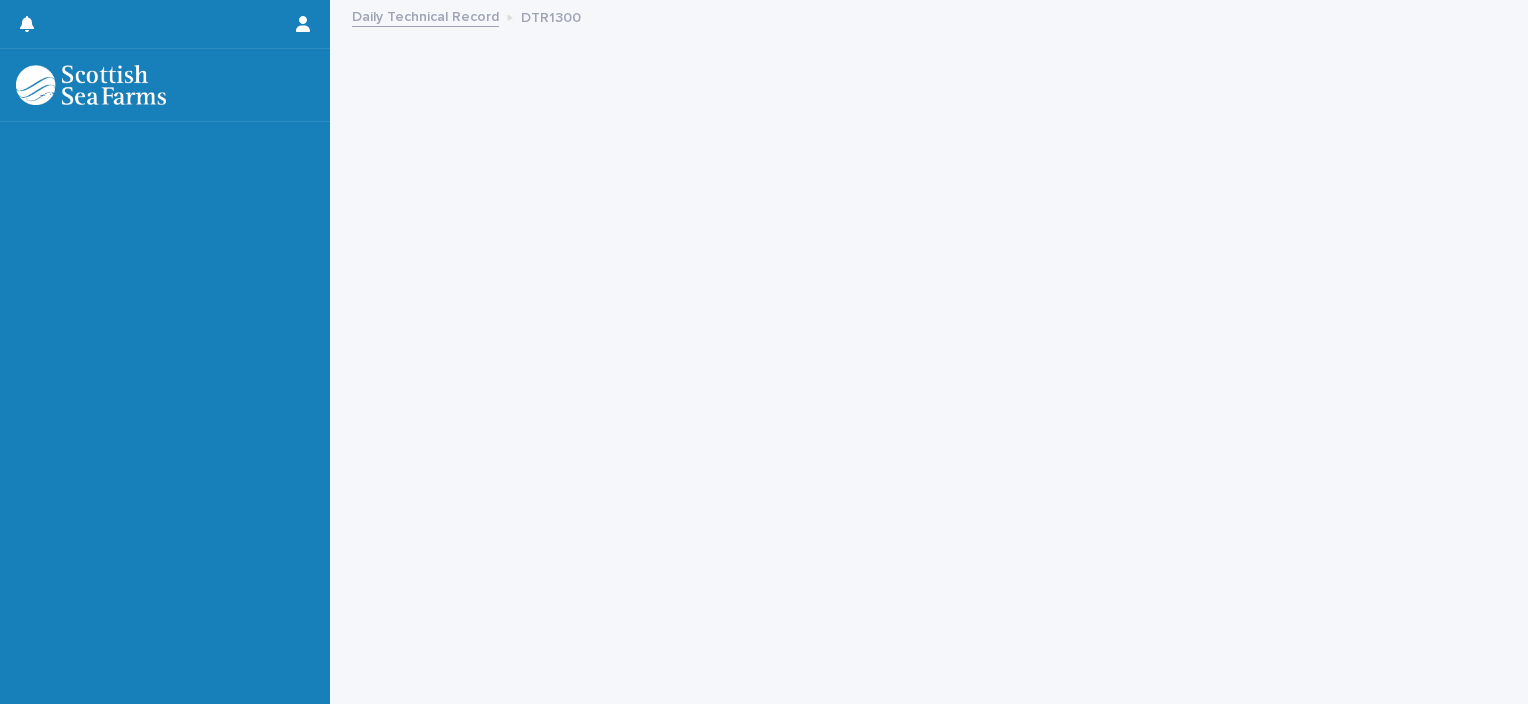 scroll, scrollTop: 0, scrollLeft: 0, axis: both 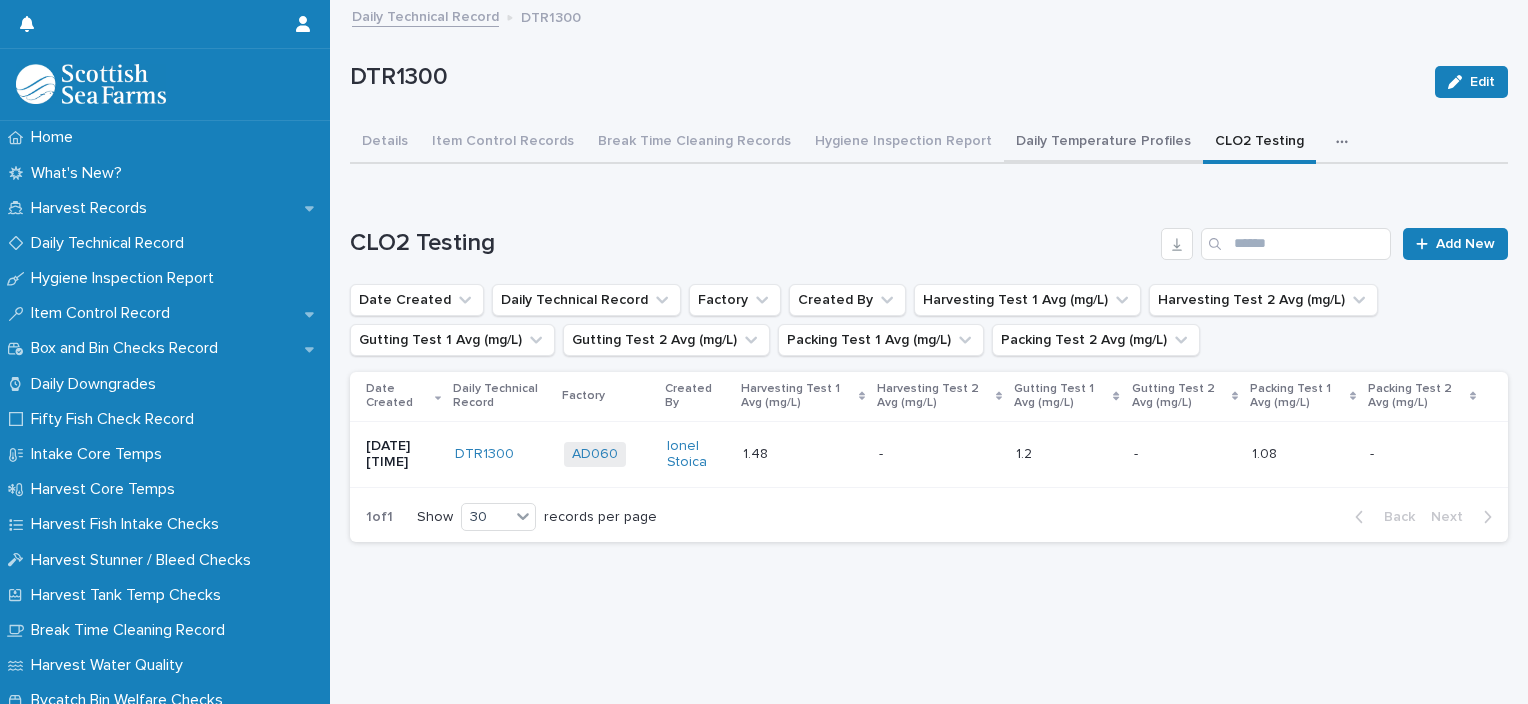 click on "Daily Temperature Profiles" at bounding box center (1103, 143) 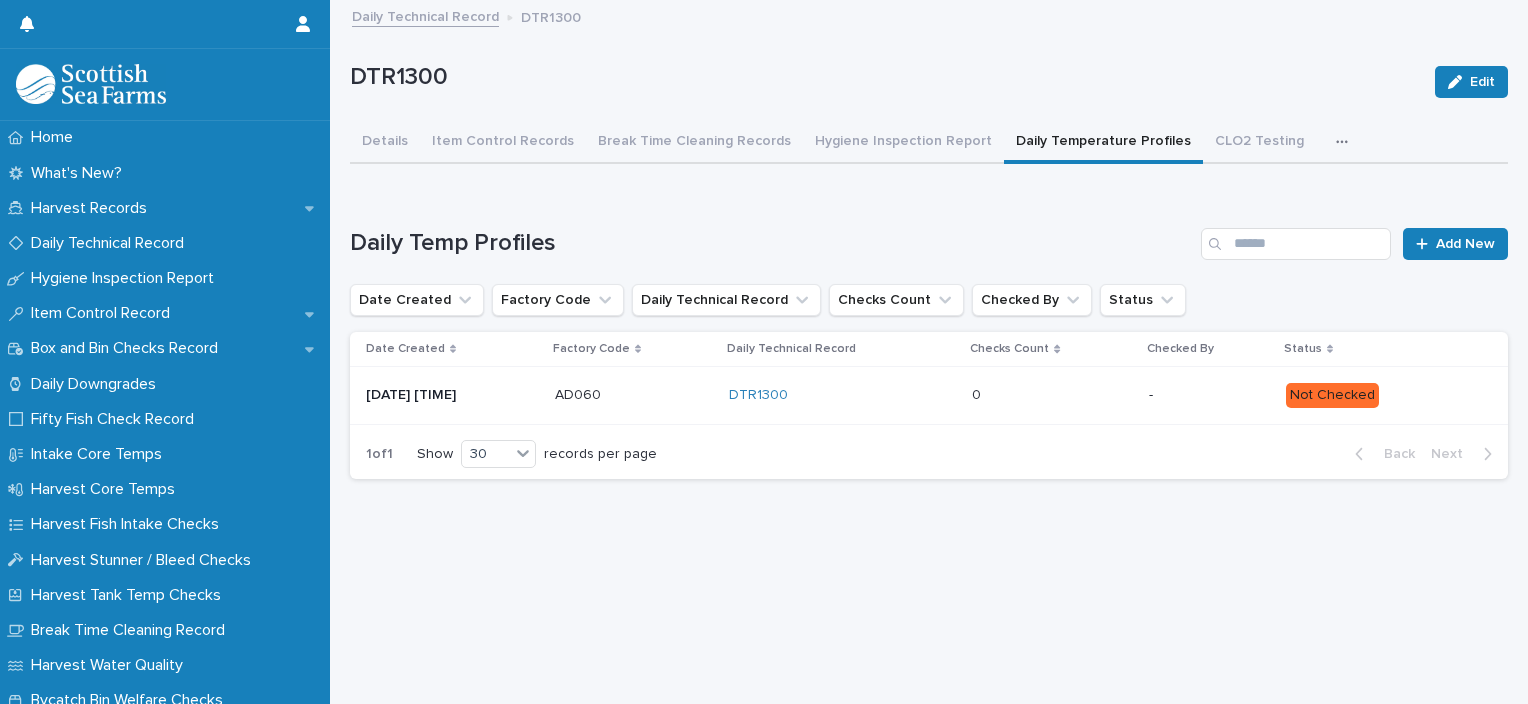 click at bounding box center [1052, 395] 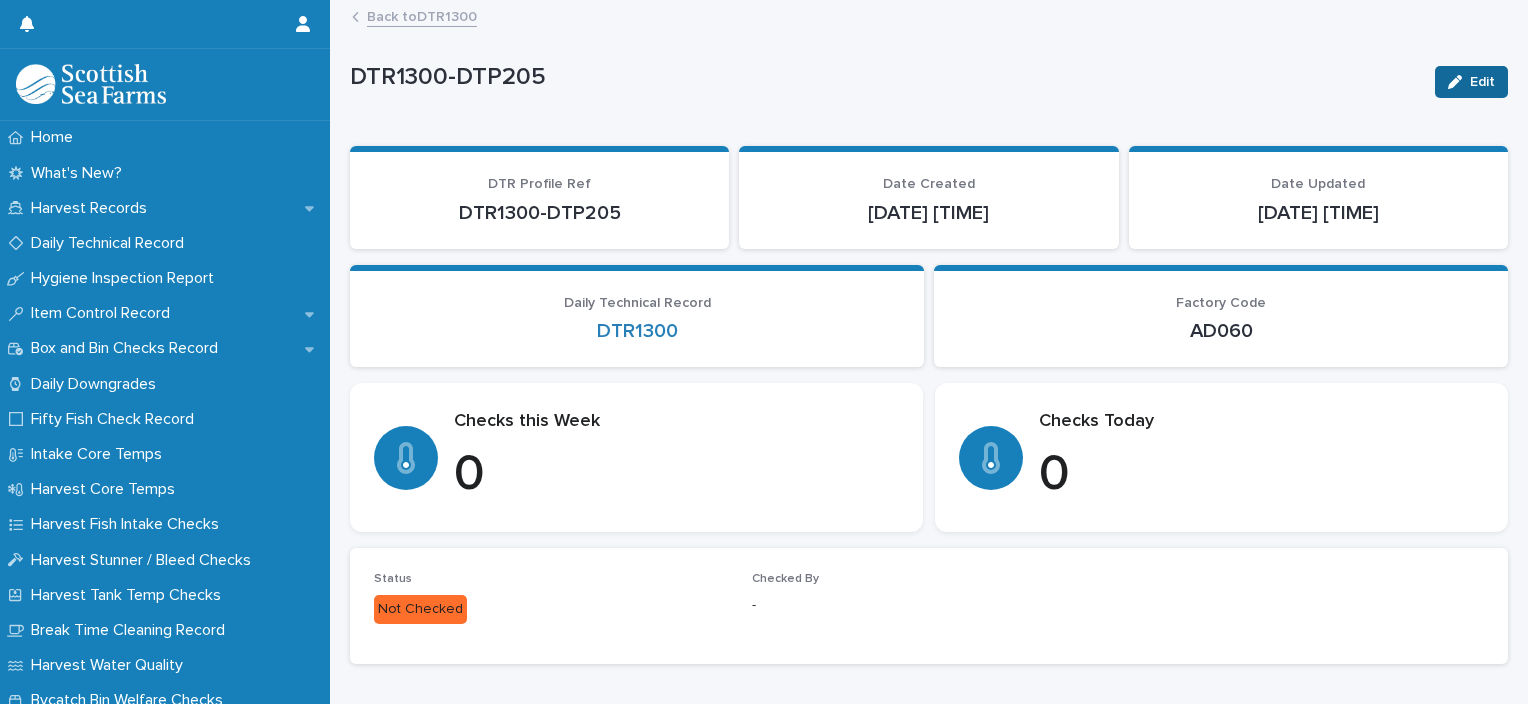 click on "Edit" at bounding box center (1471, 82) 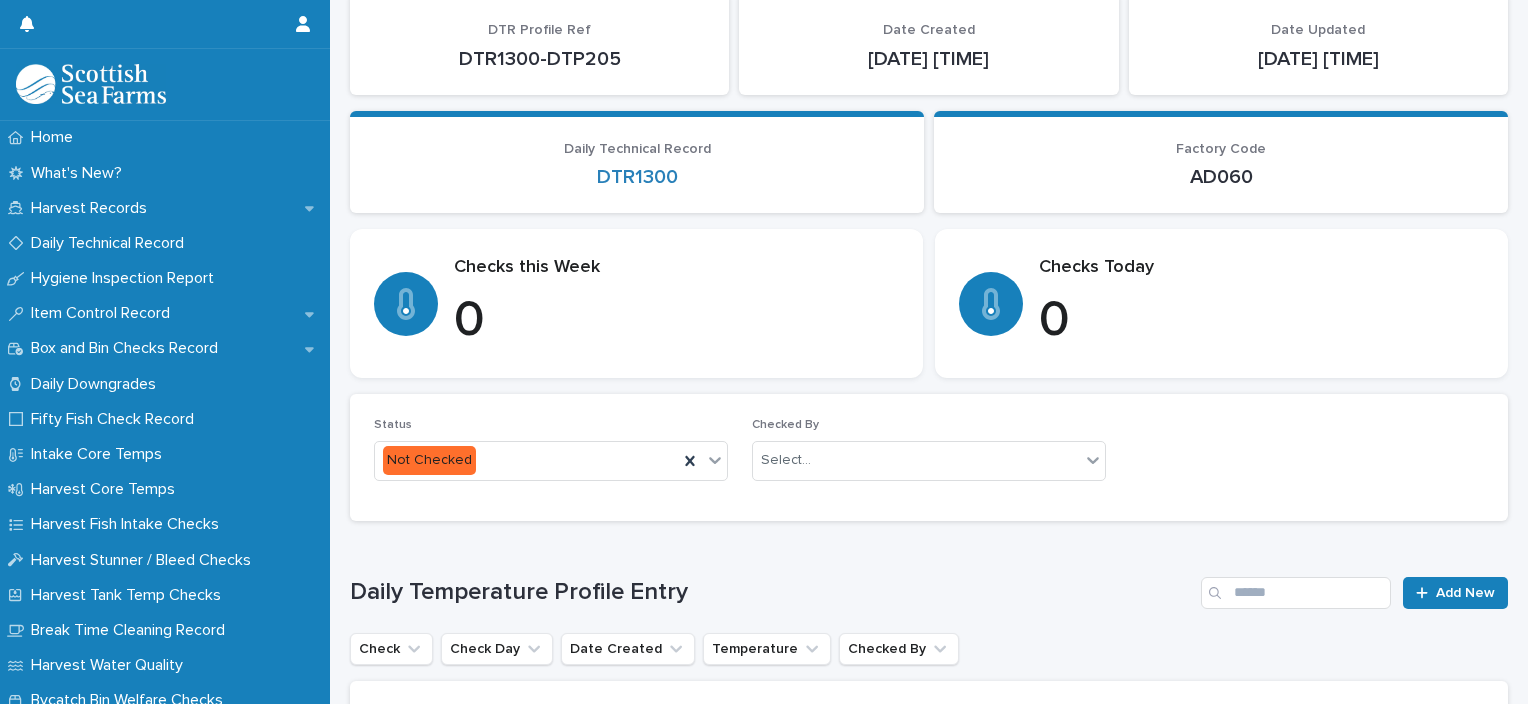 scroll, scrollTop: 300, scrollLeft: 0, axis: vertical 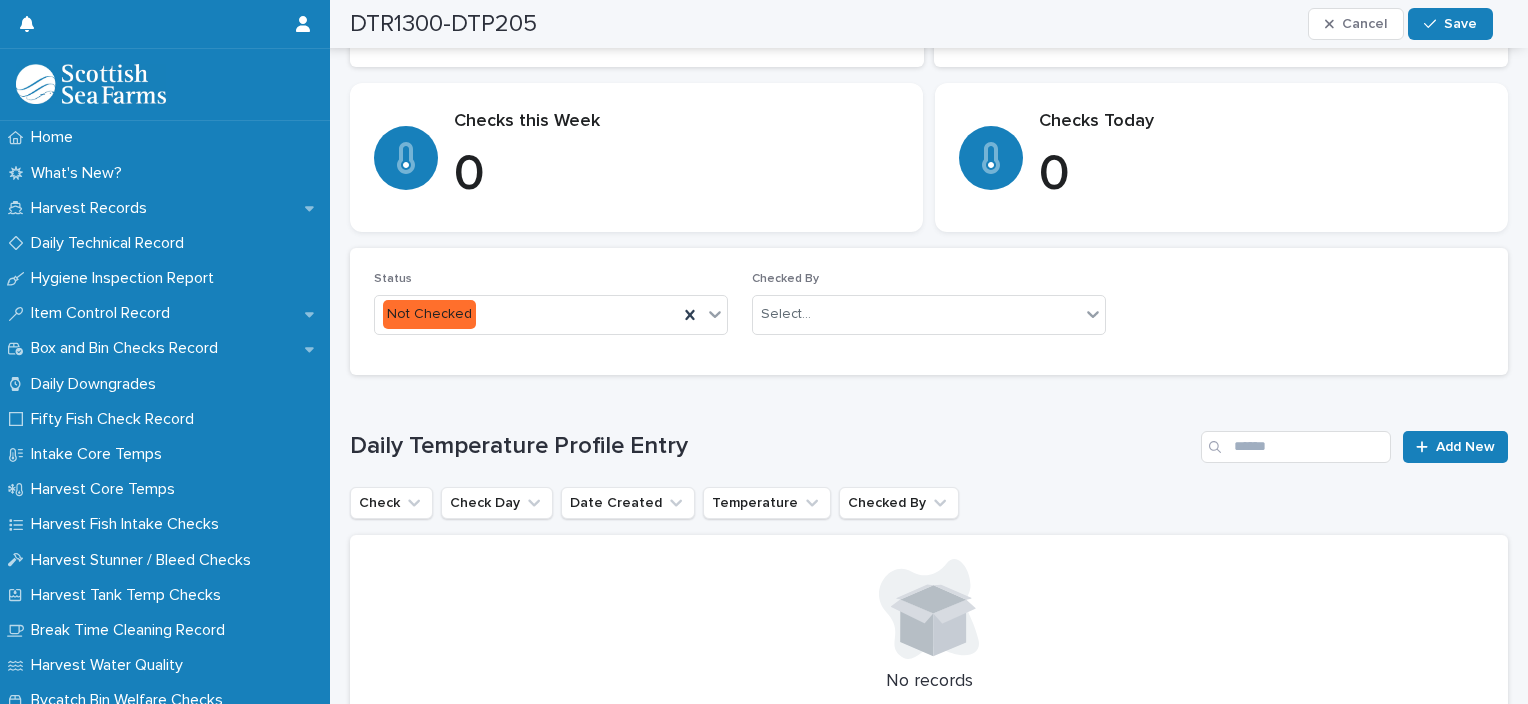 click on "Cancel" at bounding box center (1356, 24) 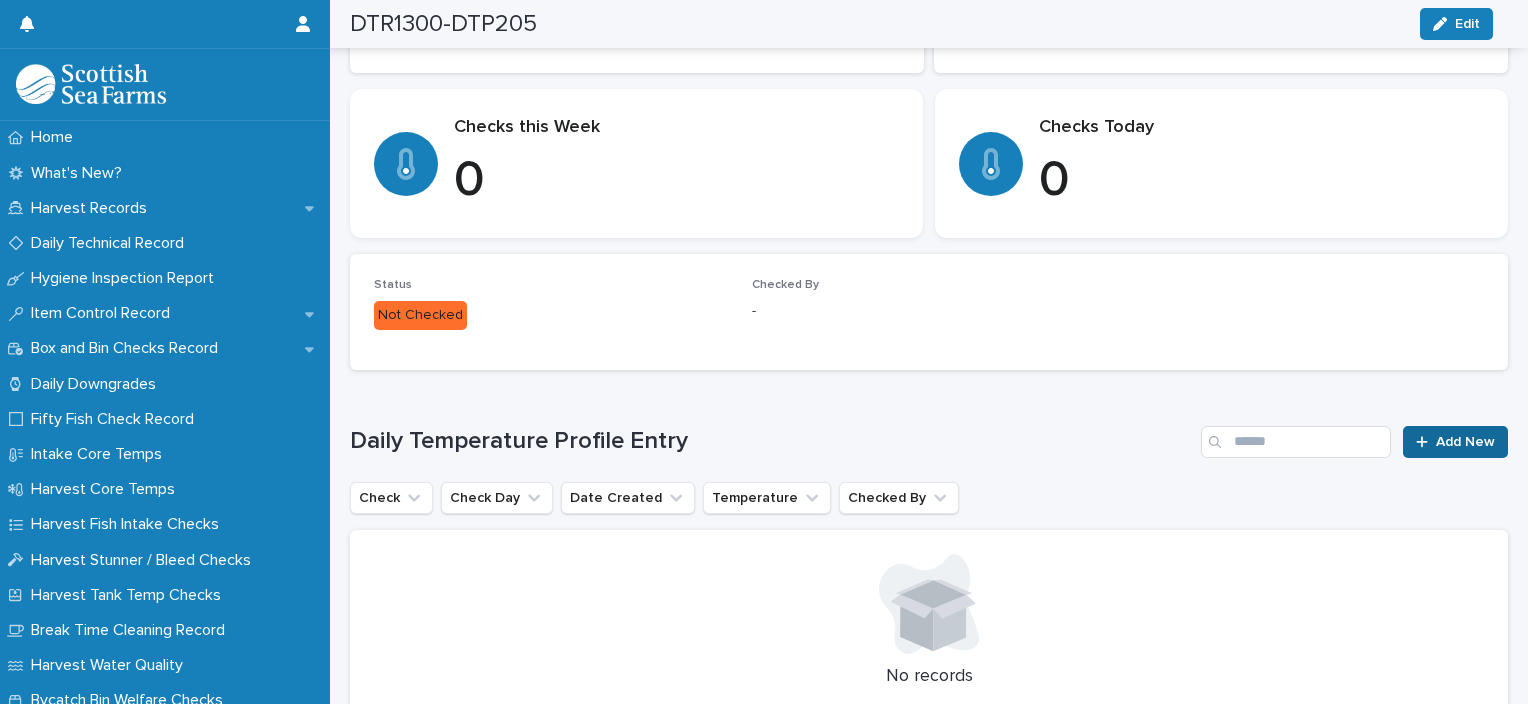 click on "Add New" at bounding box center [1455, 442] 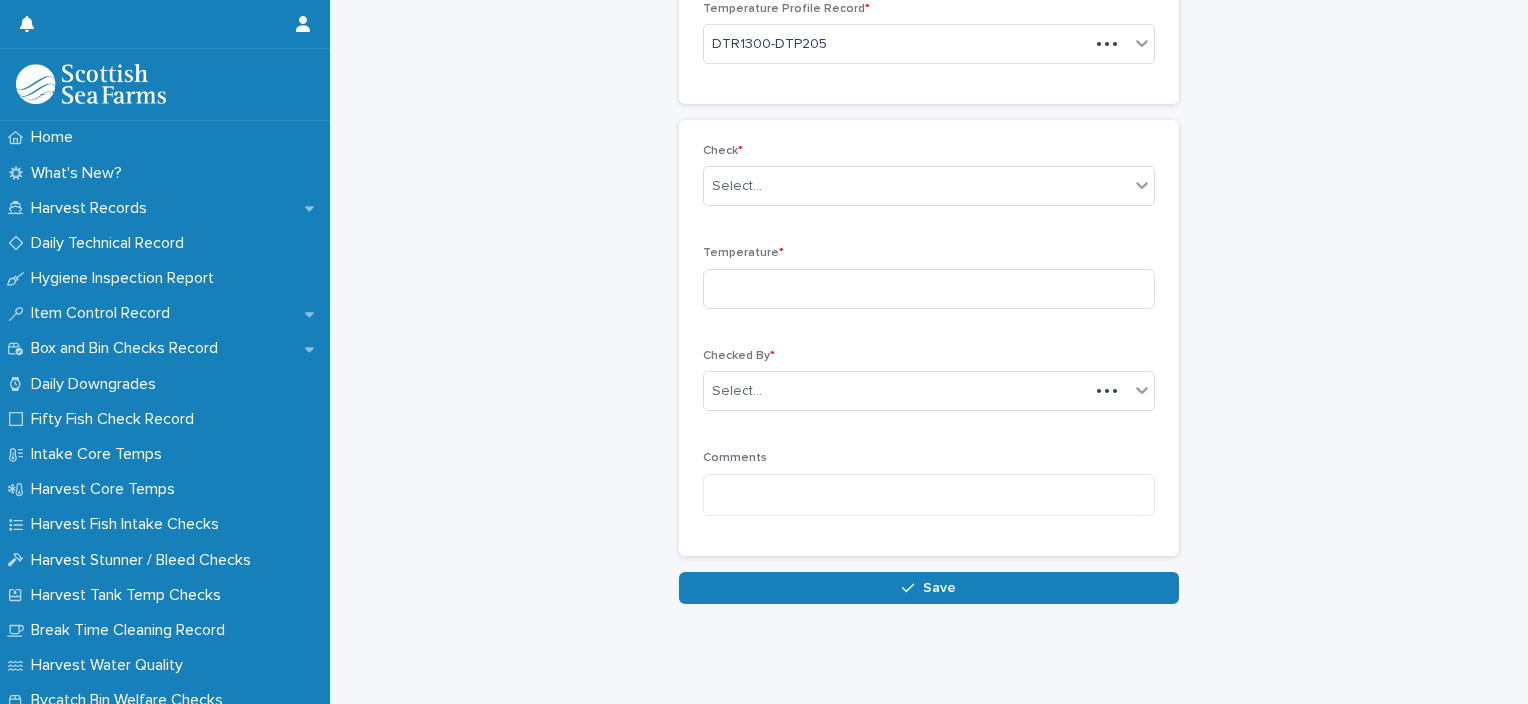 scroll, scrollTop: 136, scrollLeft: 0, axis: vertical 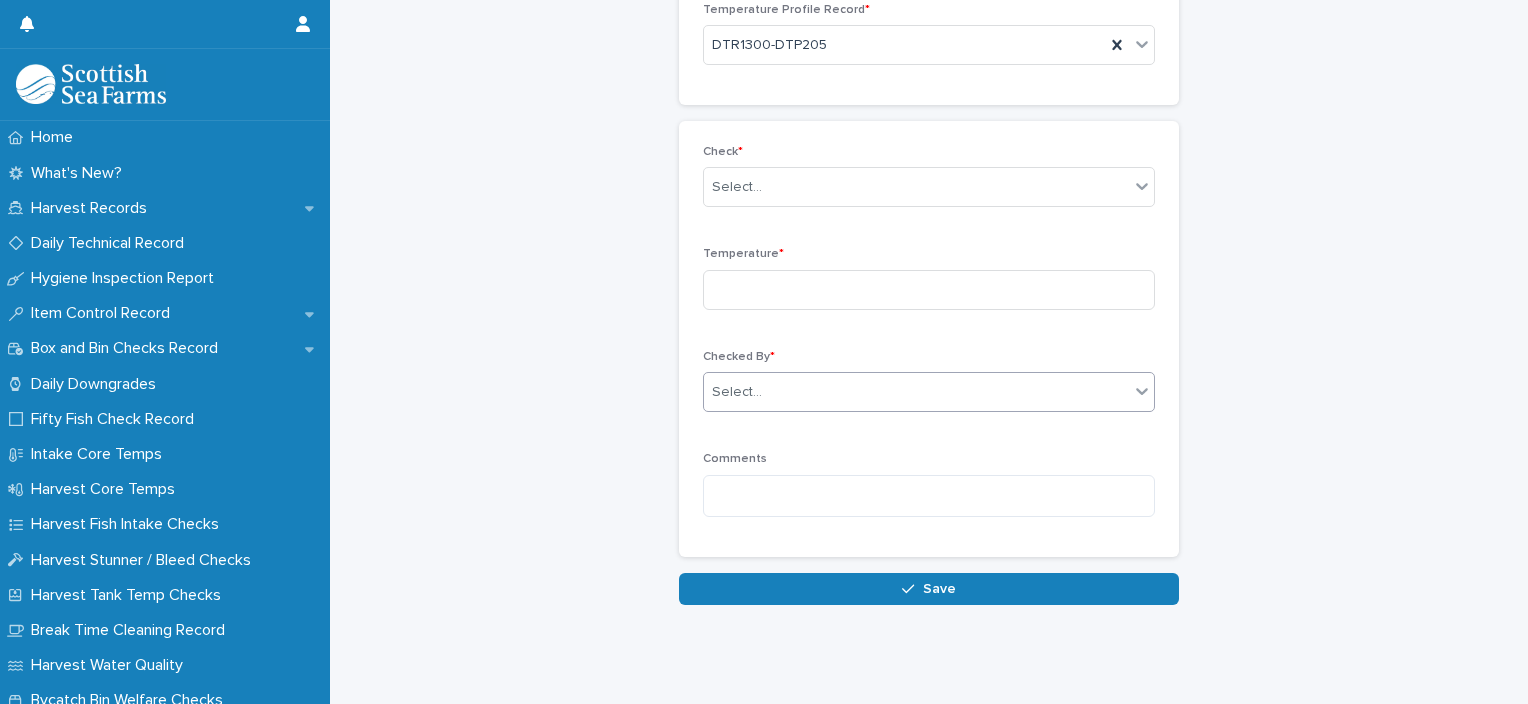 click on "Select..." at bounding box center [916, 392] 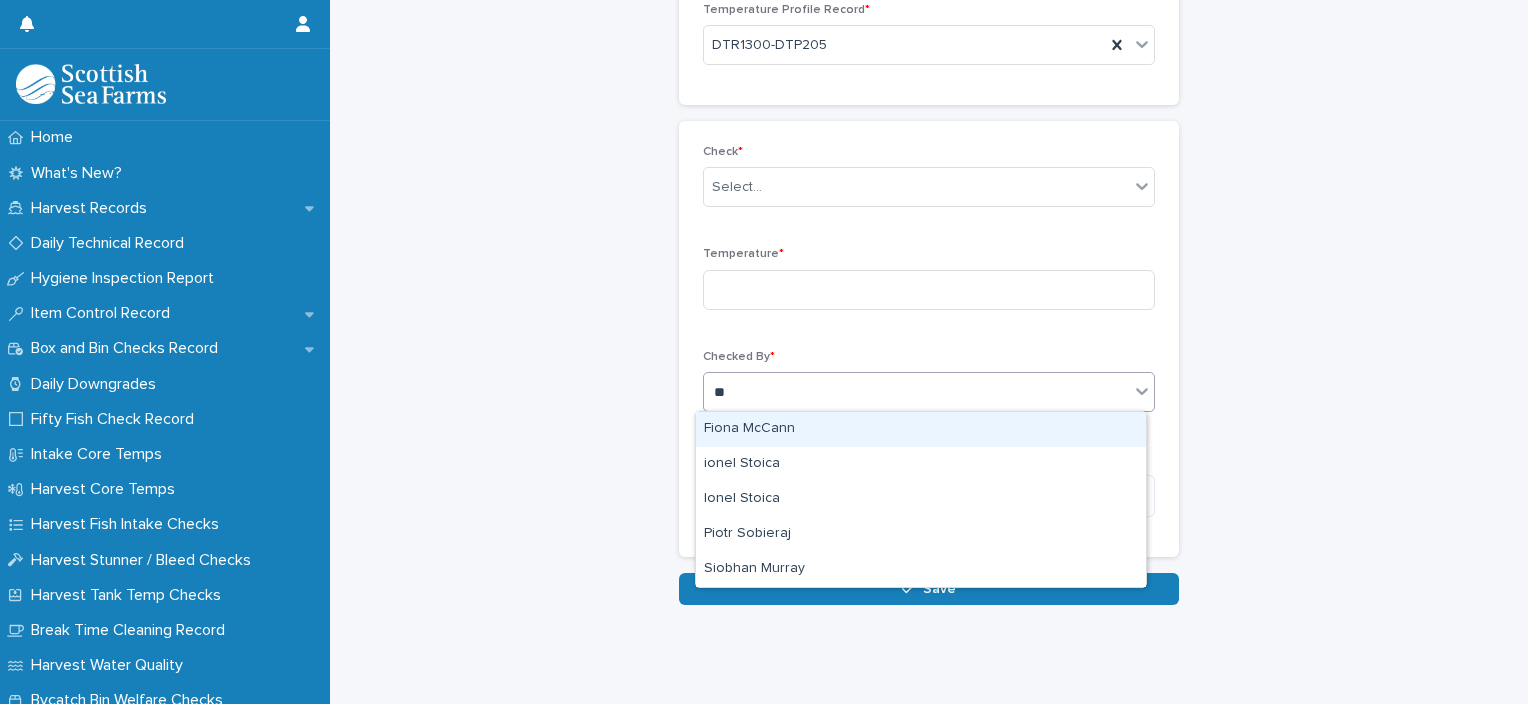 type on "***" 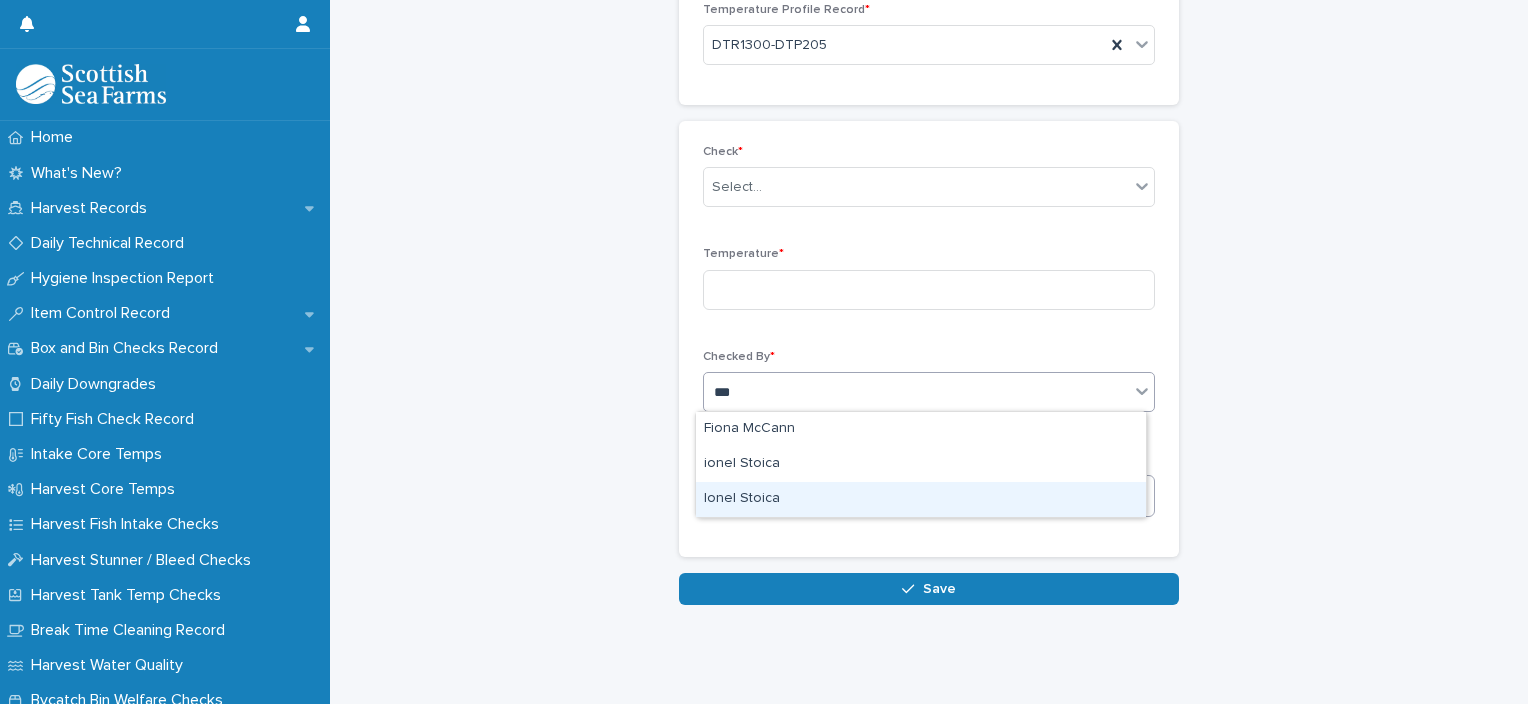 click on "Ionel Stoica" at bounding box center (921, 499) 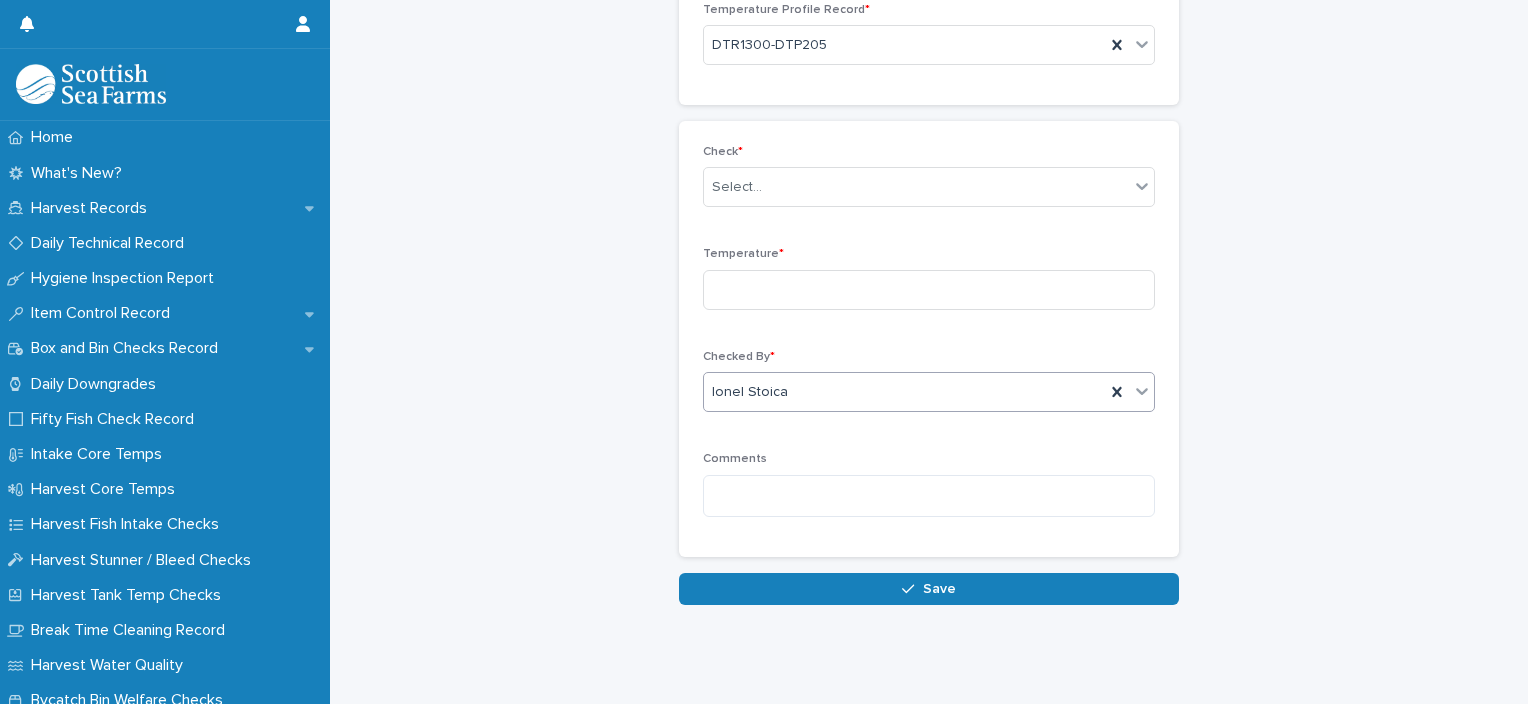 click on "Temperature *" at bounding box center [929, 286] 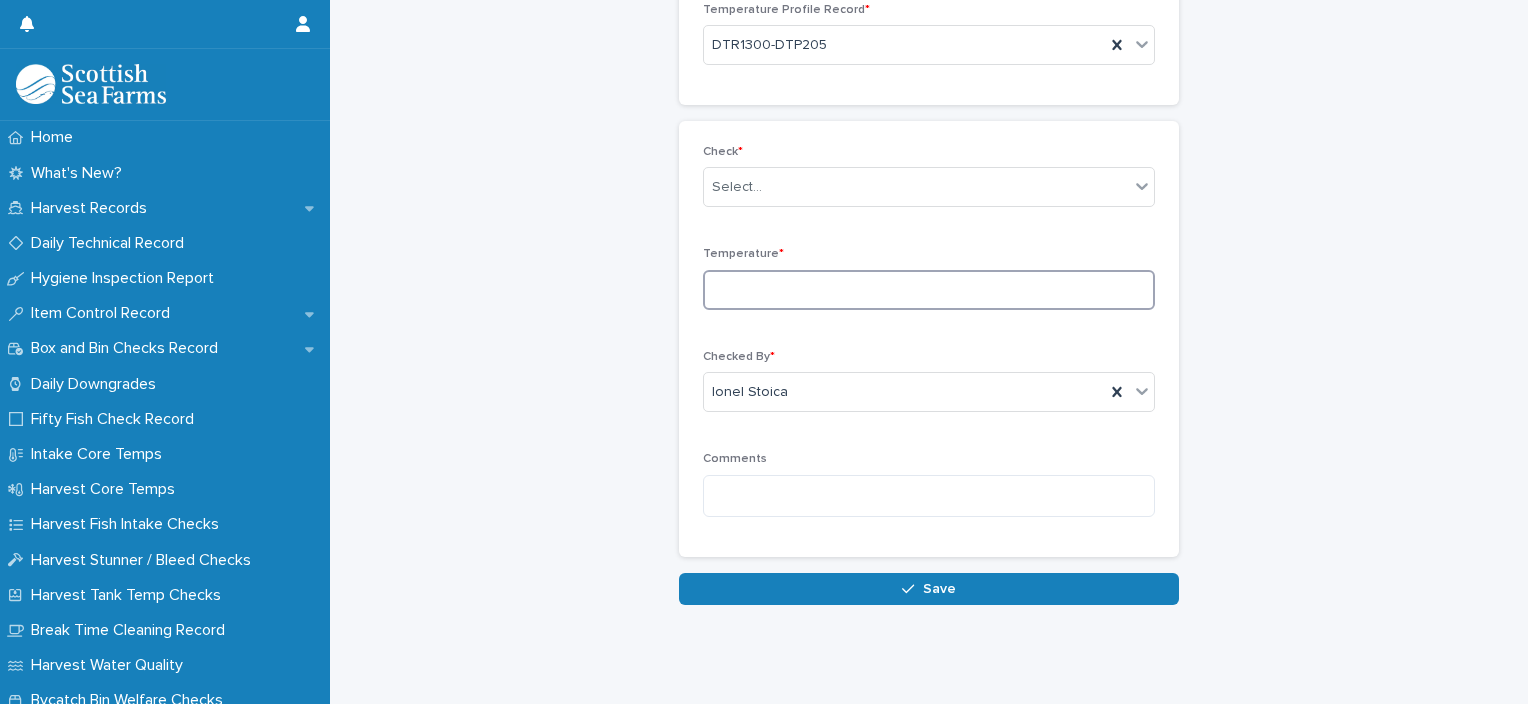 click at bounding box center (929, 290) 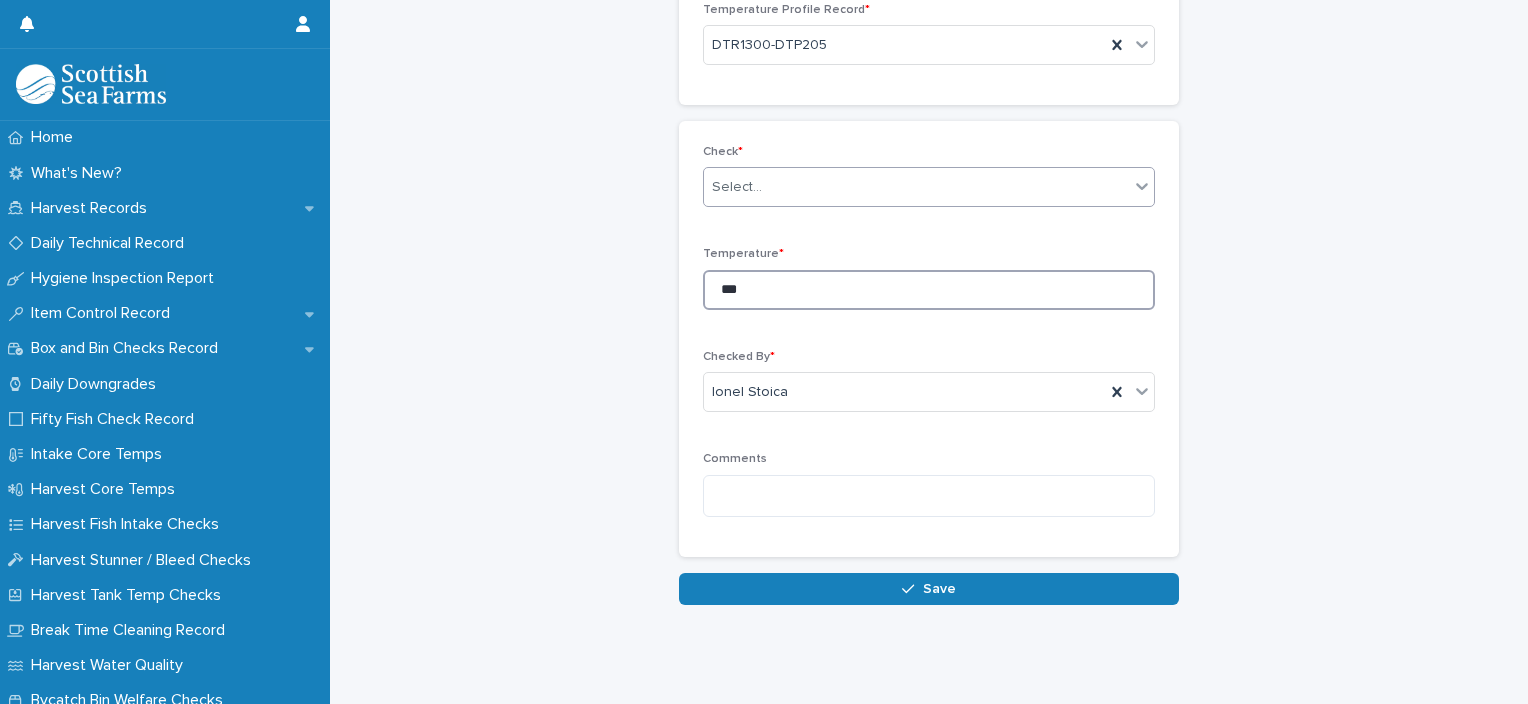 type on "***" 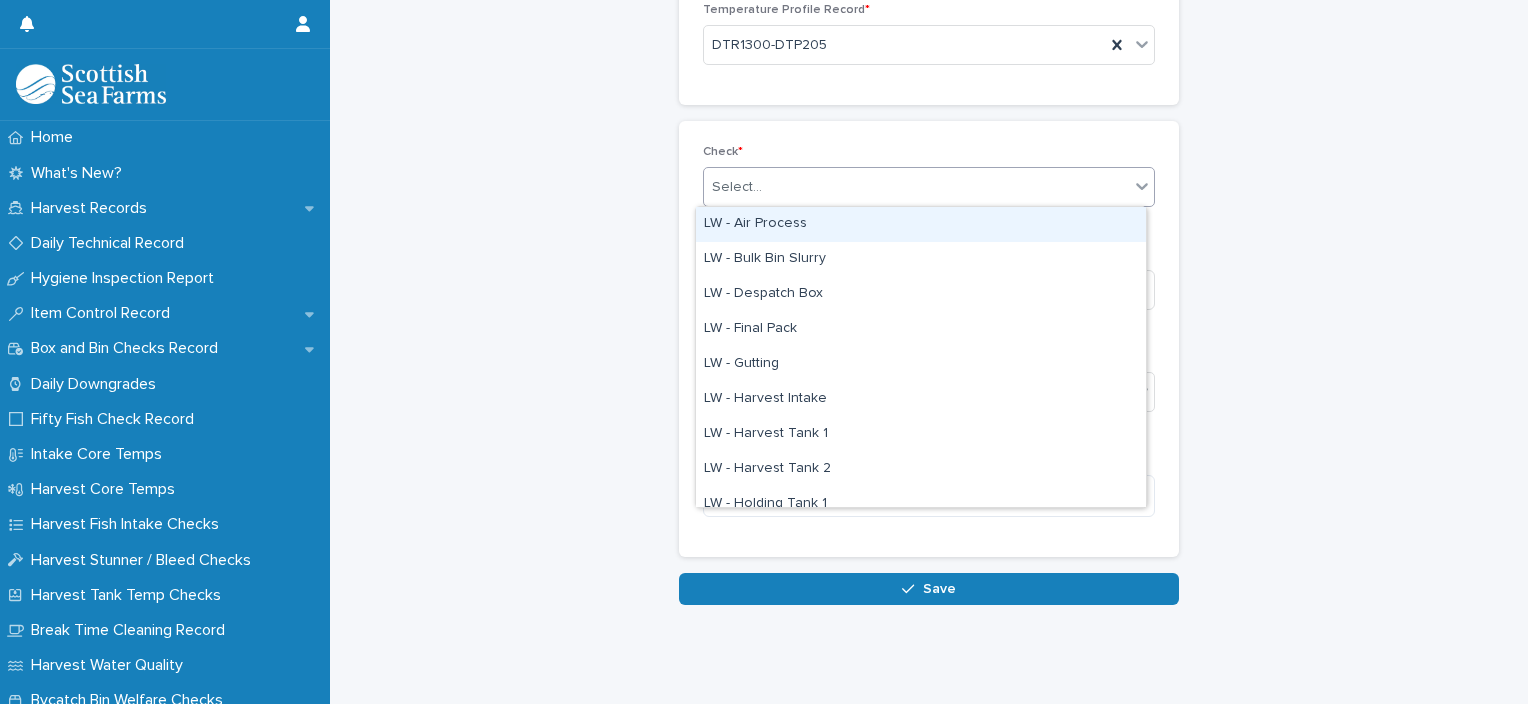 click on "Select..." at bounding box center [916, 187] 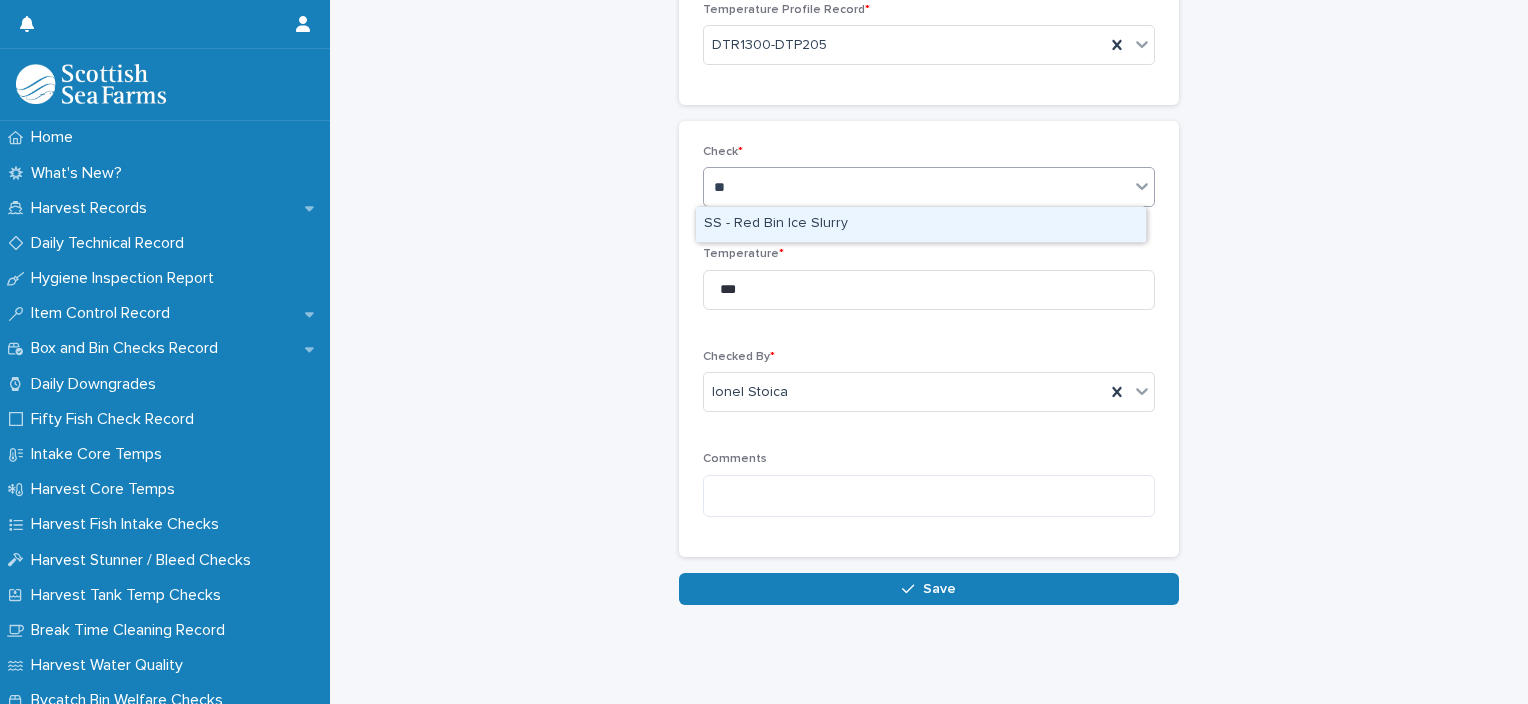 type on "***" 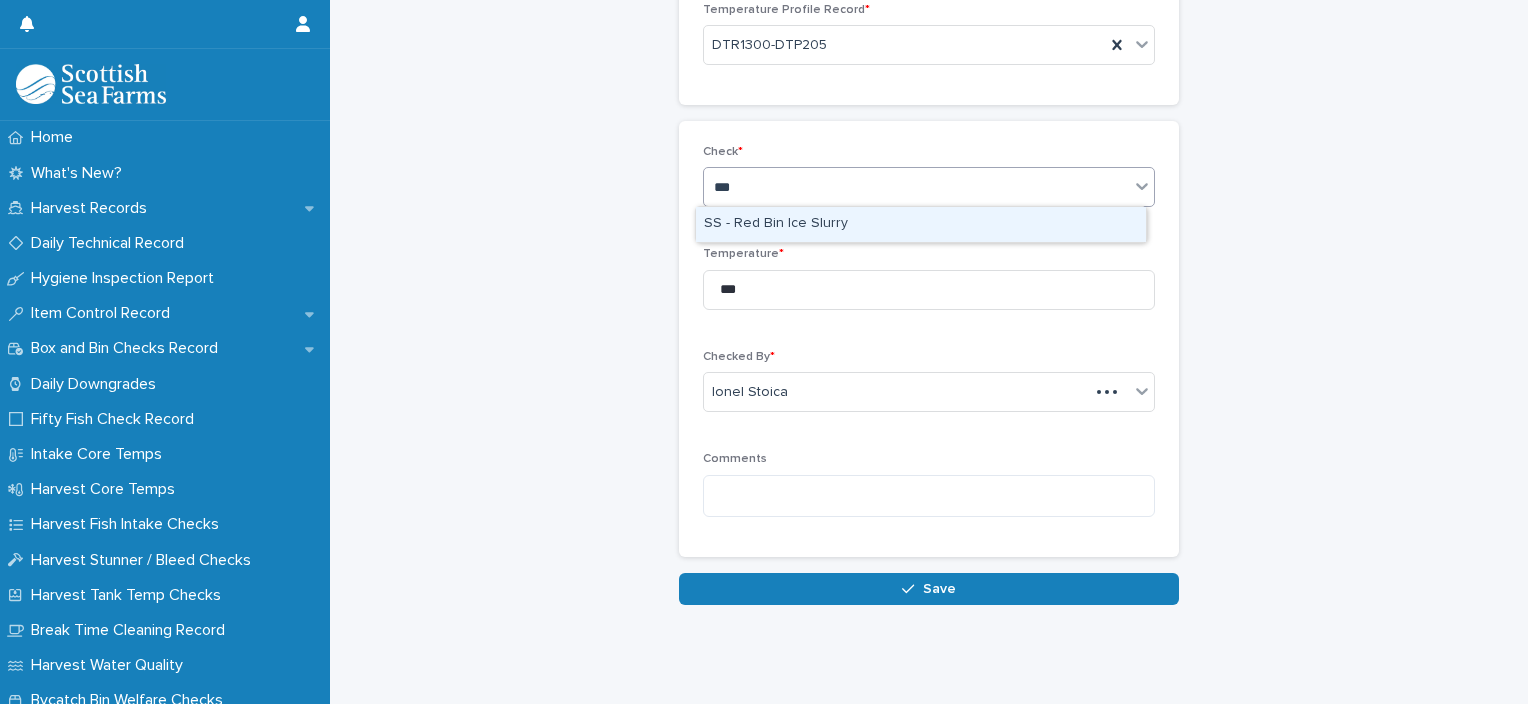 click on "SS - Red Bin Ice Slurry" at bounding box center (921, 224) 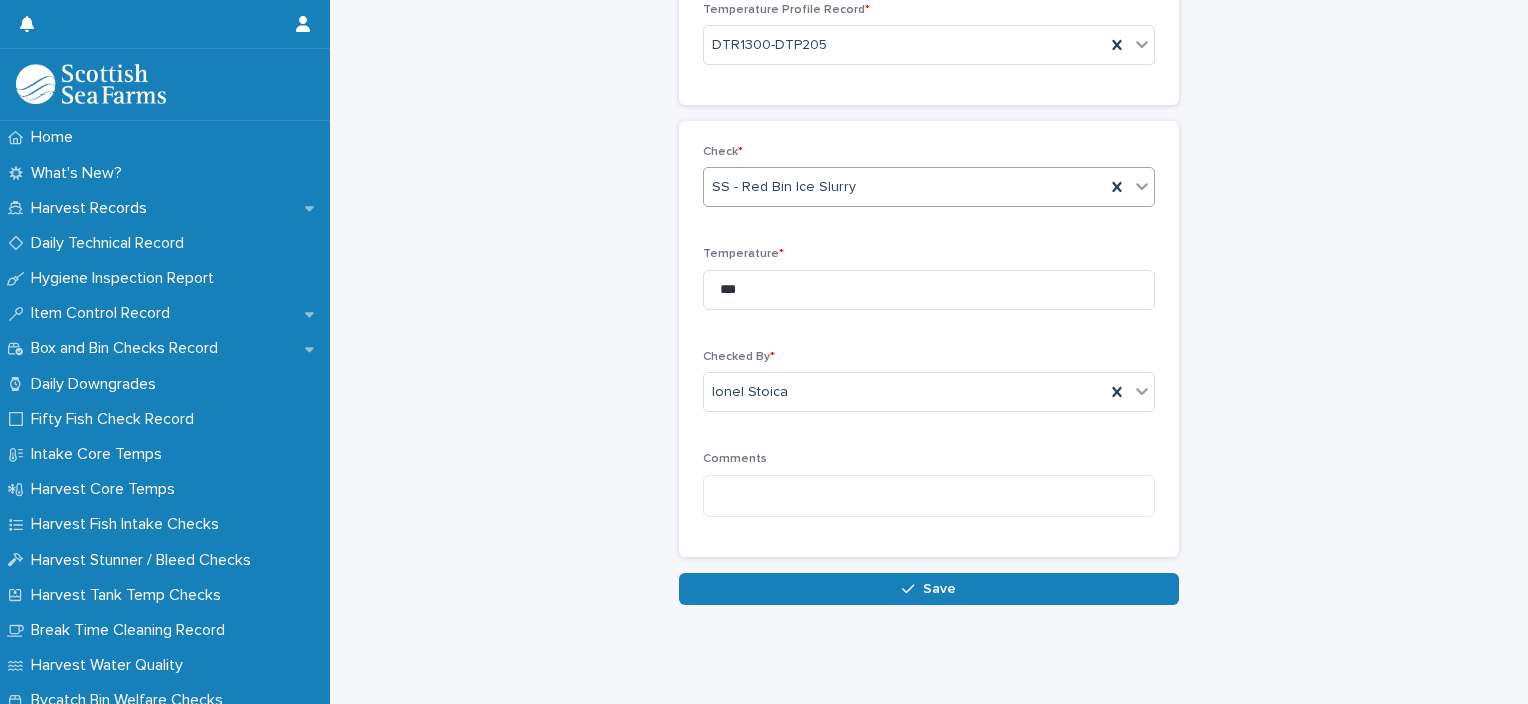 click on "Loading... Saving… Temperature Profile Record * DTR1300-DTP205 Check *   option SS - Red Bin Ice Slurry, selected.     0 results available. Select is focused ,type to refine list, press Down to open the menu,   SS - Red Bin Ice Slurry Temperature * *** Checked By * [FIRST] [LAST] Comments" at bounding box center [929, 276] 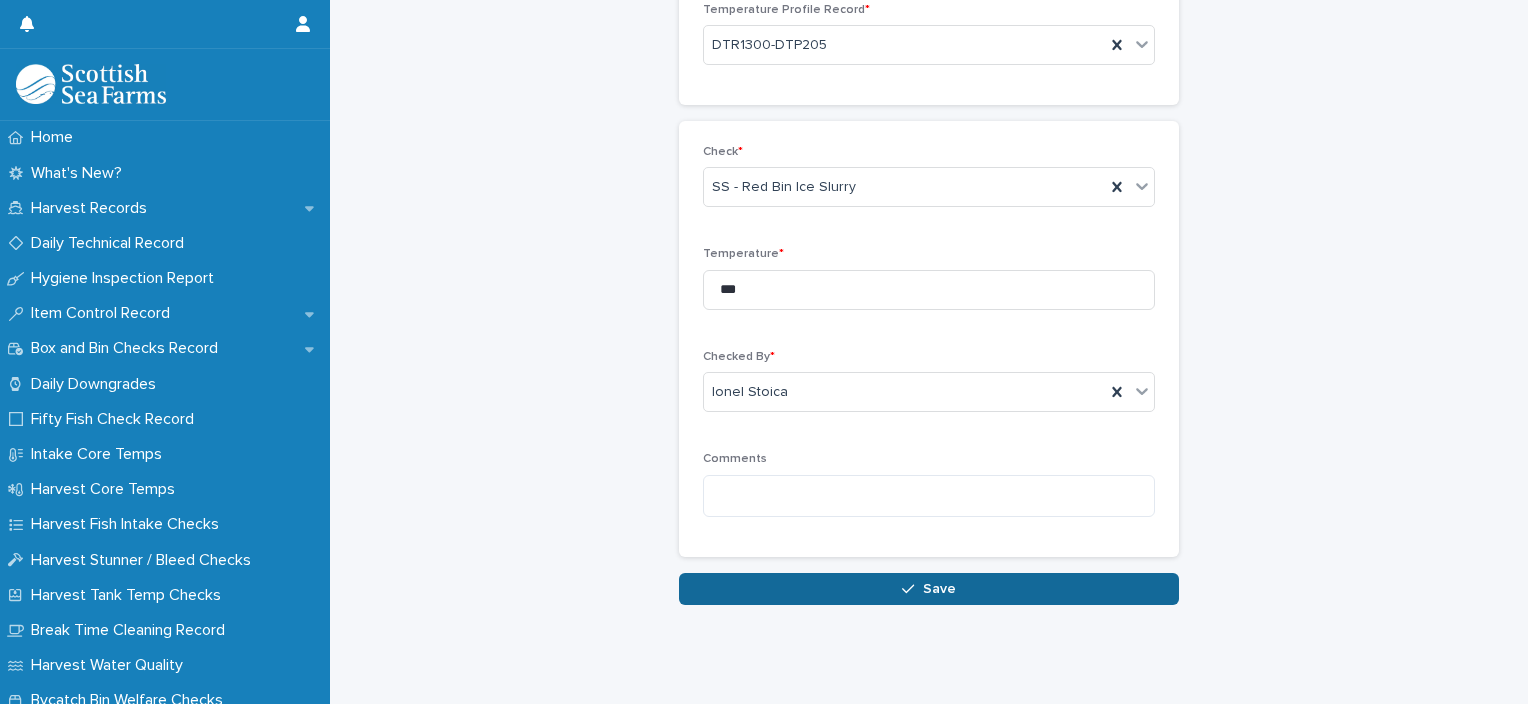 click on "Loading... Saving… Temperature Profile Record * DTR1300-DTP205 Check * SS - Red Bin Ice Slurry Temperature * *** Checked By * [FIRST] [LAST] Comments" at bounding box center (929, 276) 